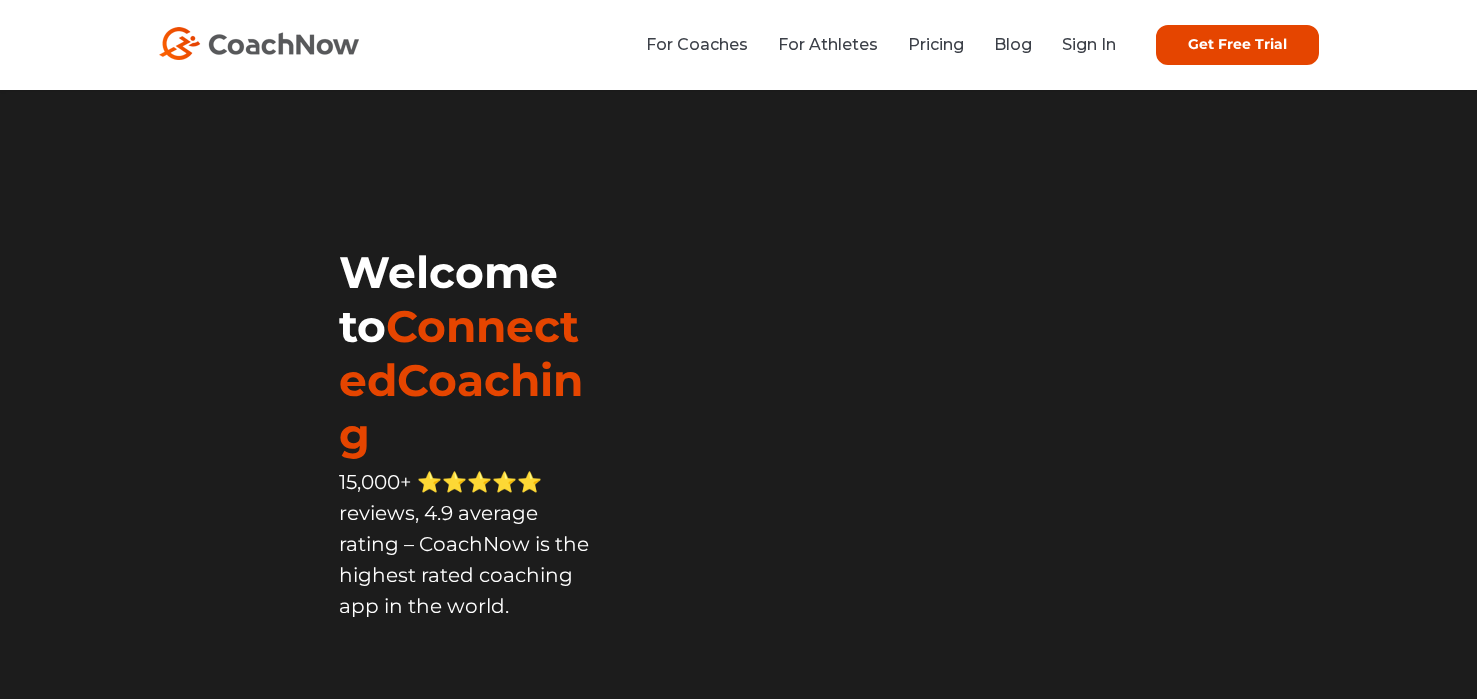 scroll, scrollTop: 0, scrollLeft: 0, axis: both 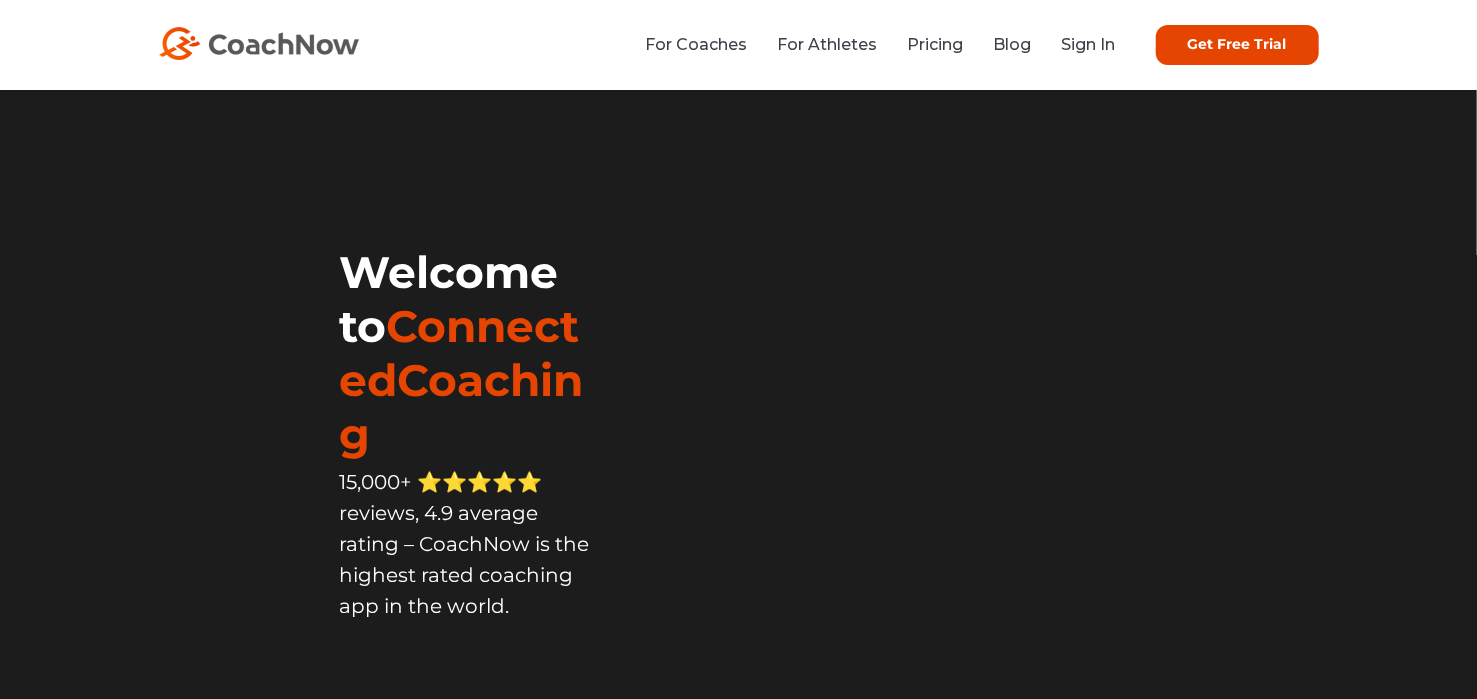 click on "Sign In" at bounding box center [1089, 44] 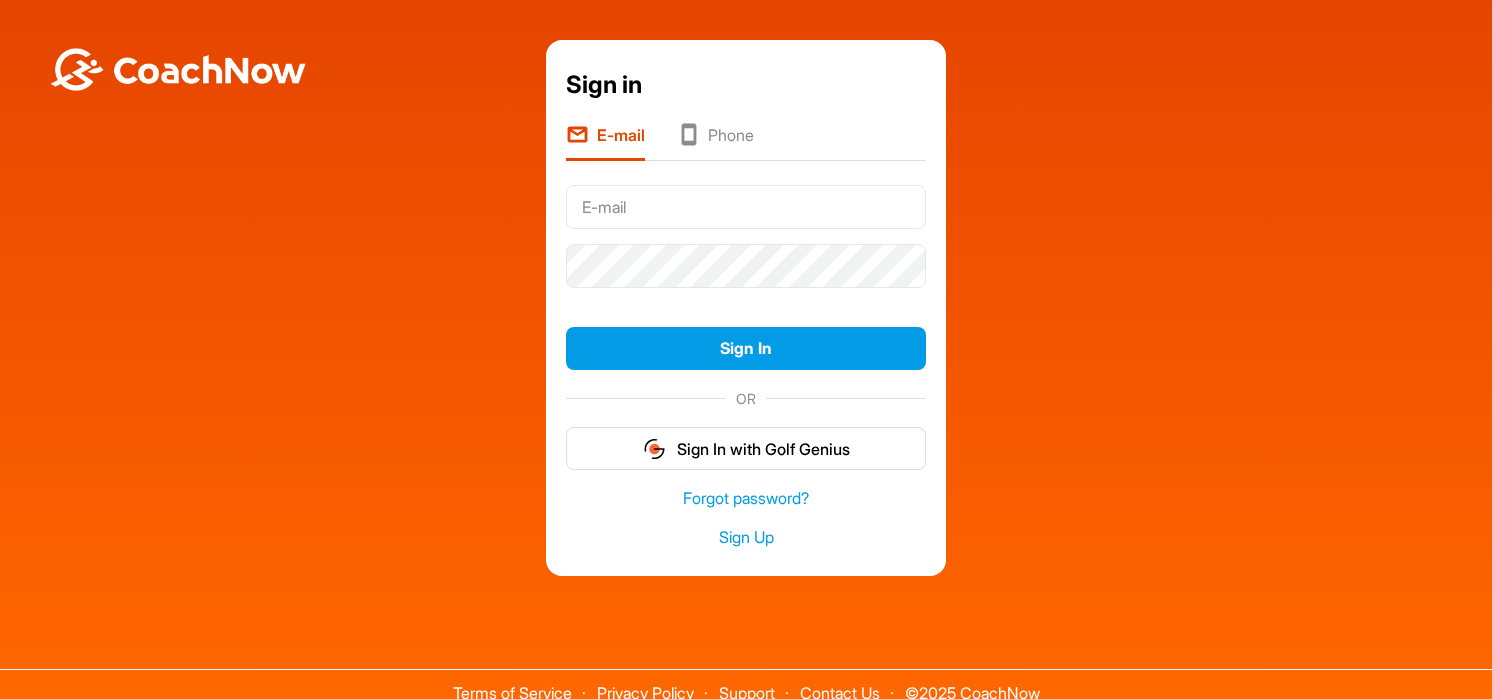 scroll, scrollTop: 0, scrollLeft: 0, axis: both 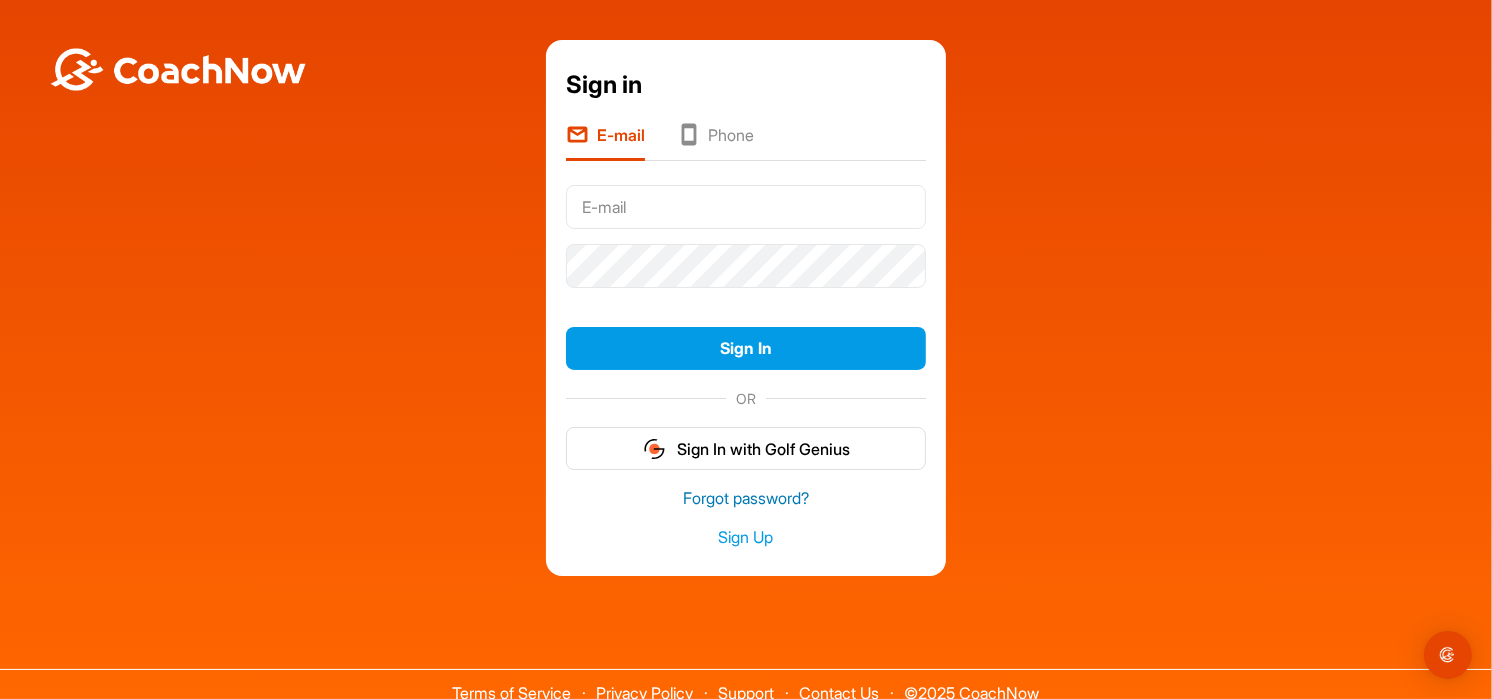 click on "Forgot password?" at bounding box center (746, 498) 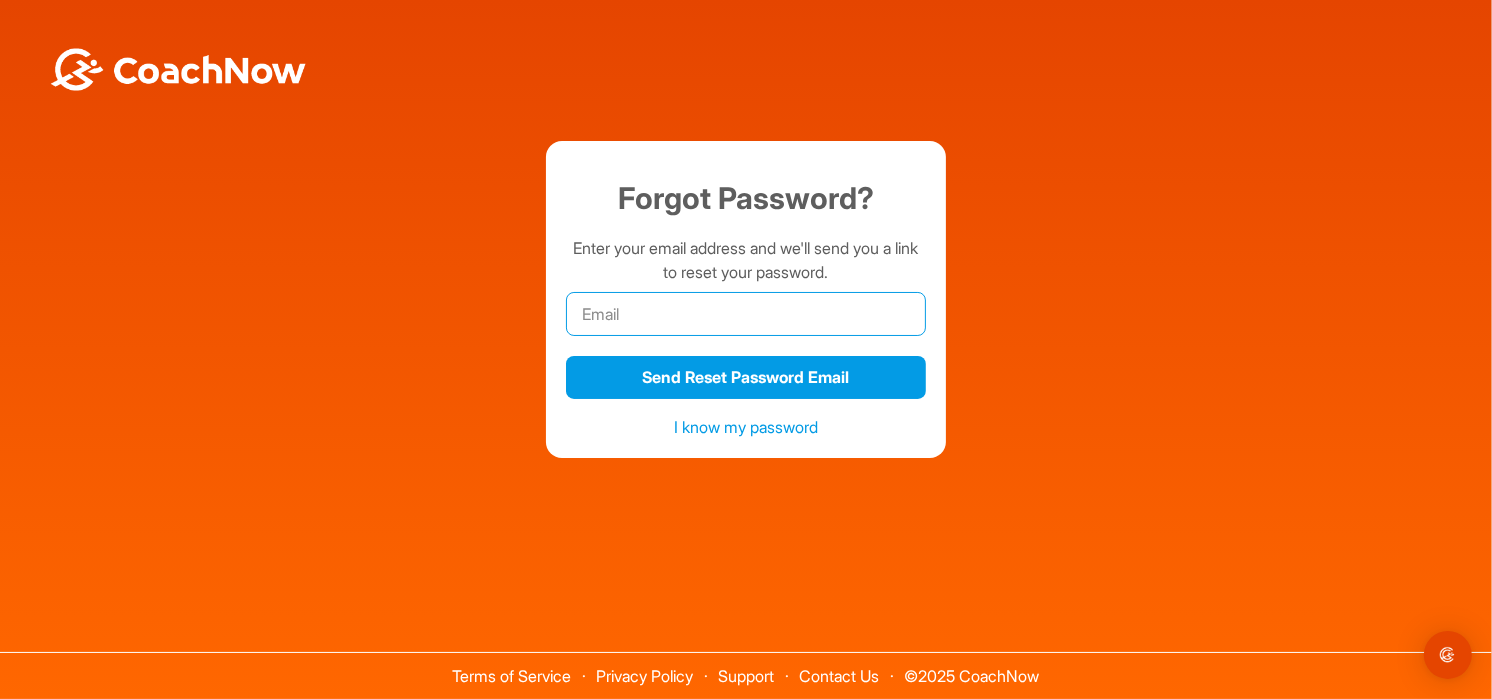 click at bounding box center (746, 314) 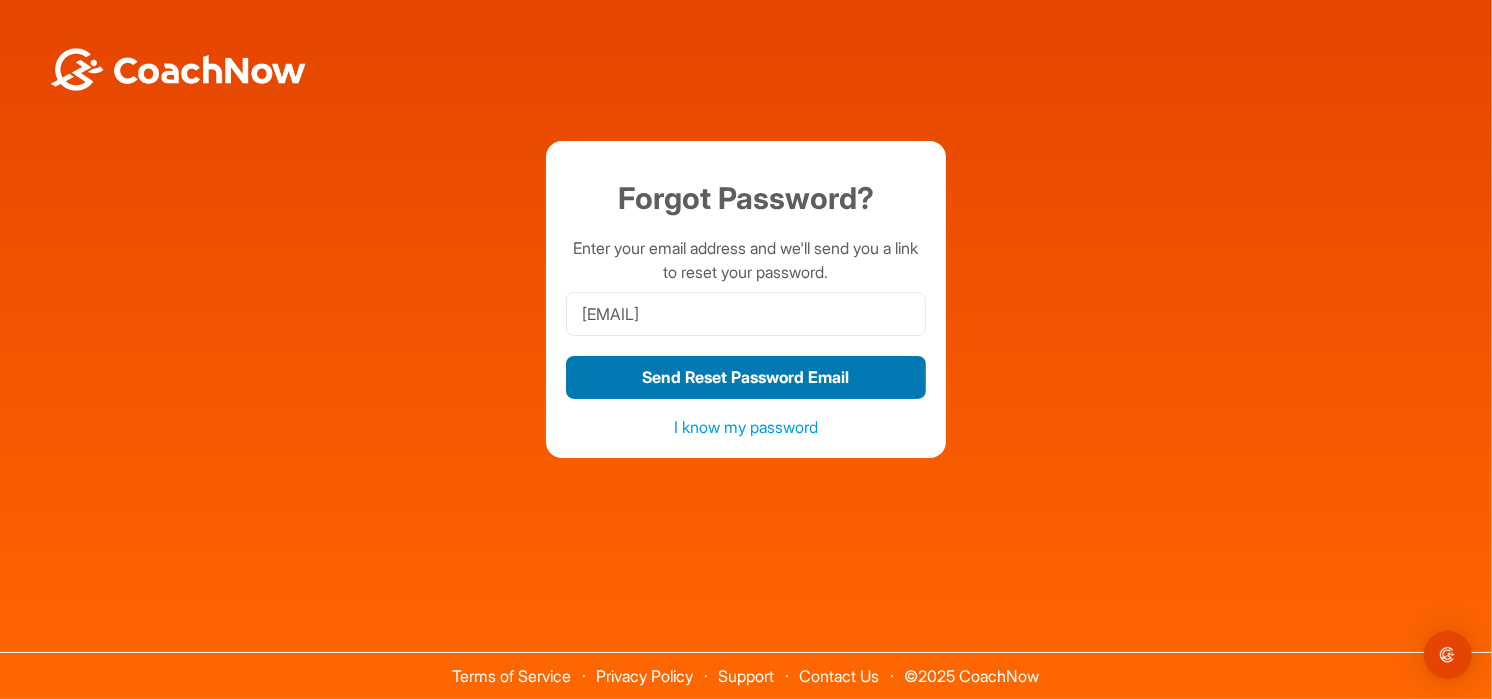 click on "Send Reset Password Email" at bounding box center [746, 377] 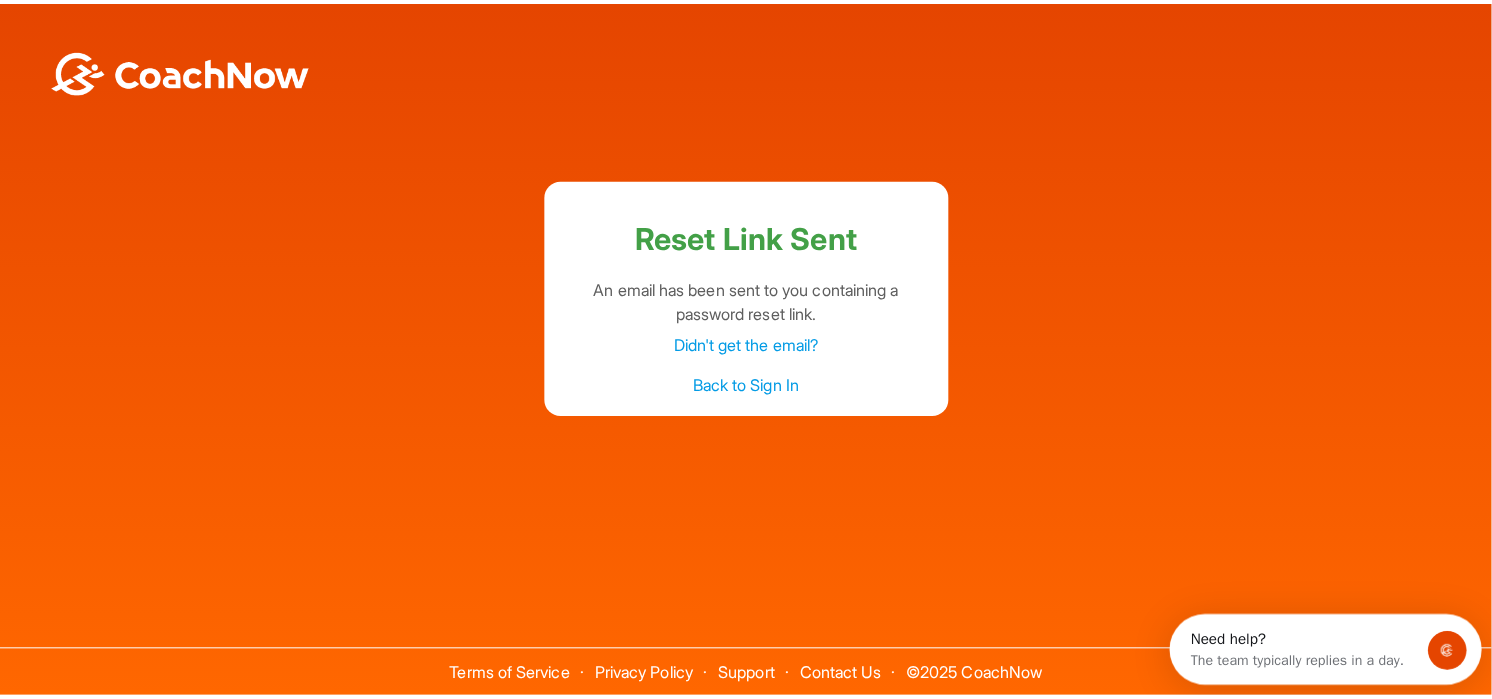 scroll, scrollTop: 0, scrollLeft: 0, axis: both 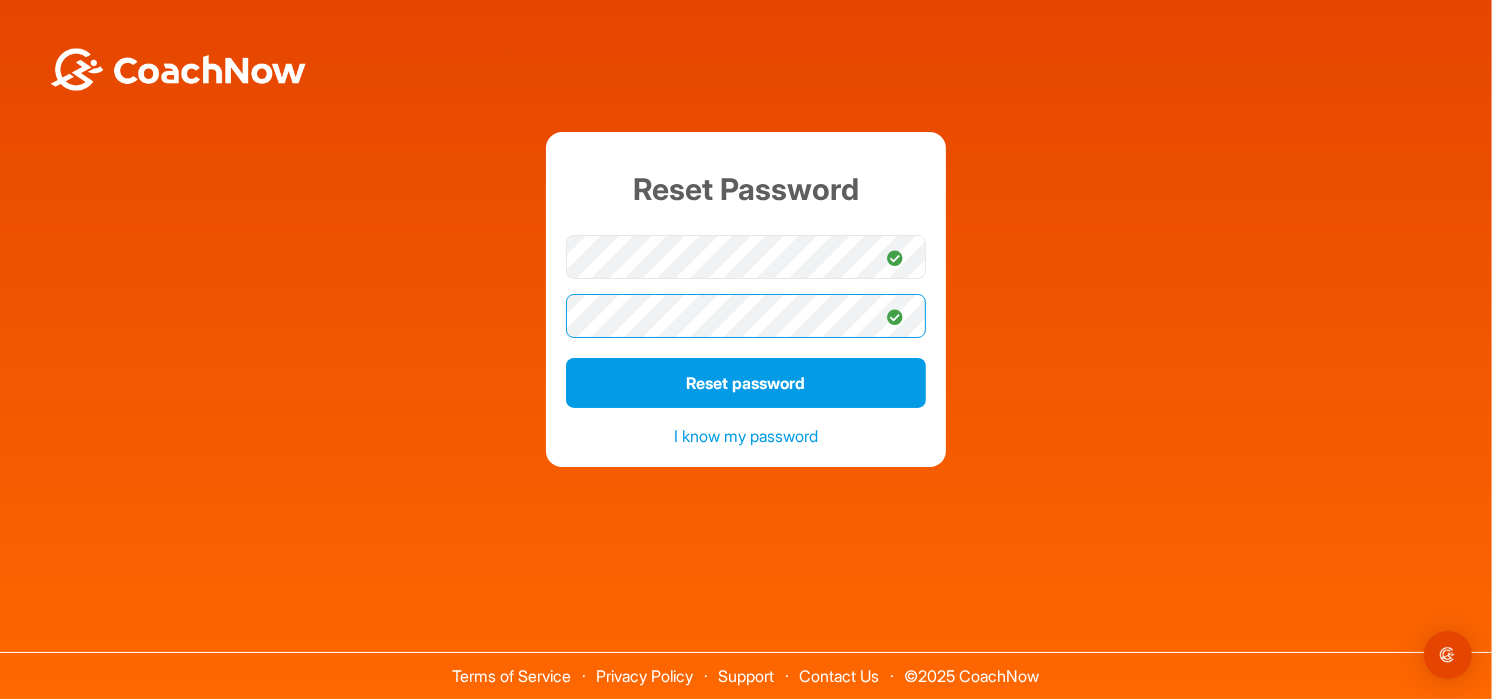 click on "Reset password" at bounding box center (746, 383) 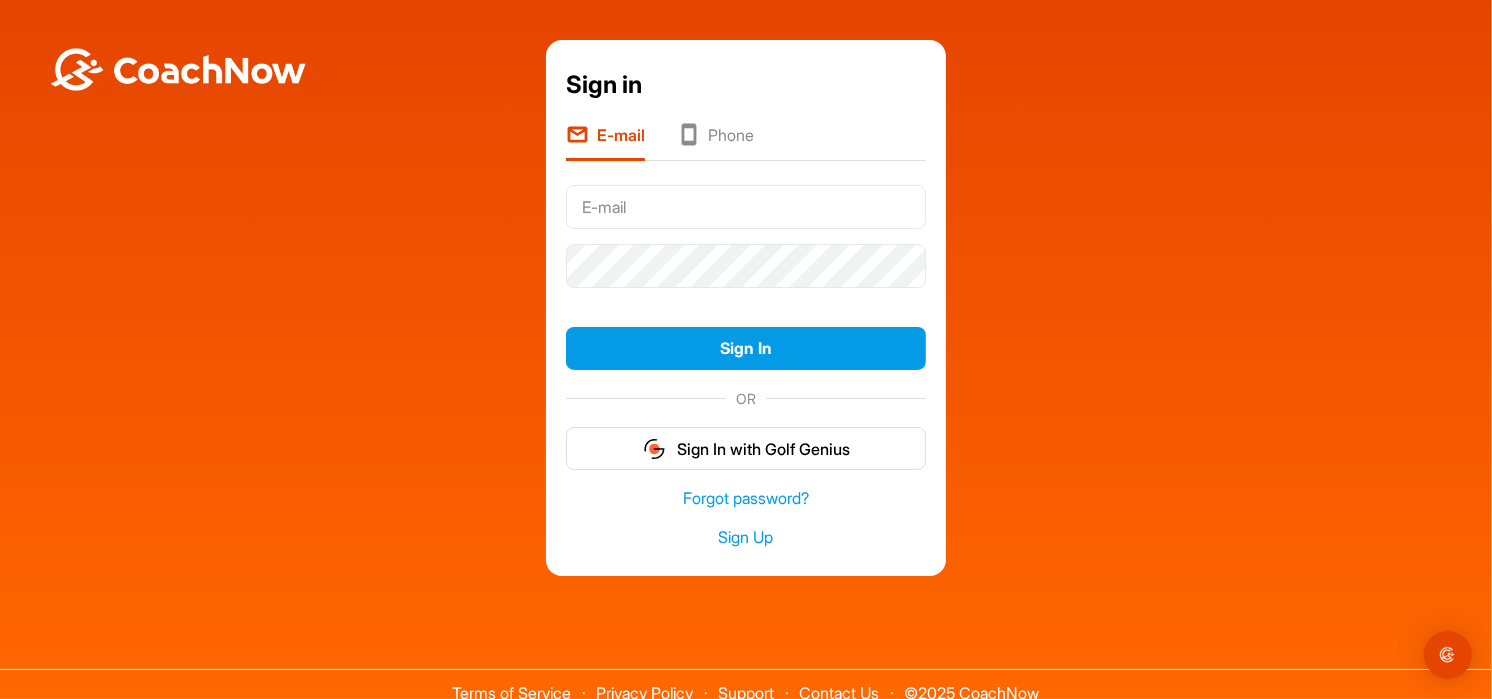 click at bounding box center [746, 207] 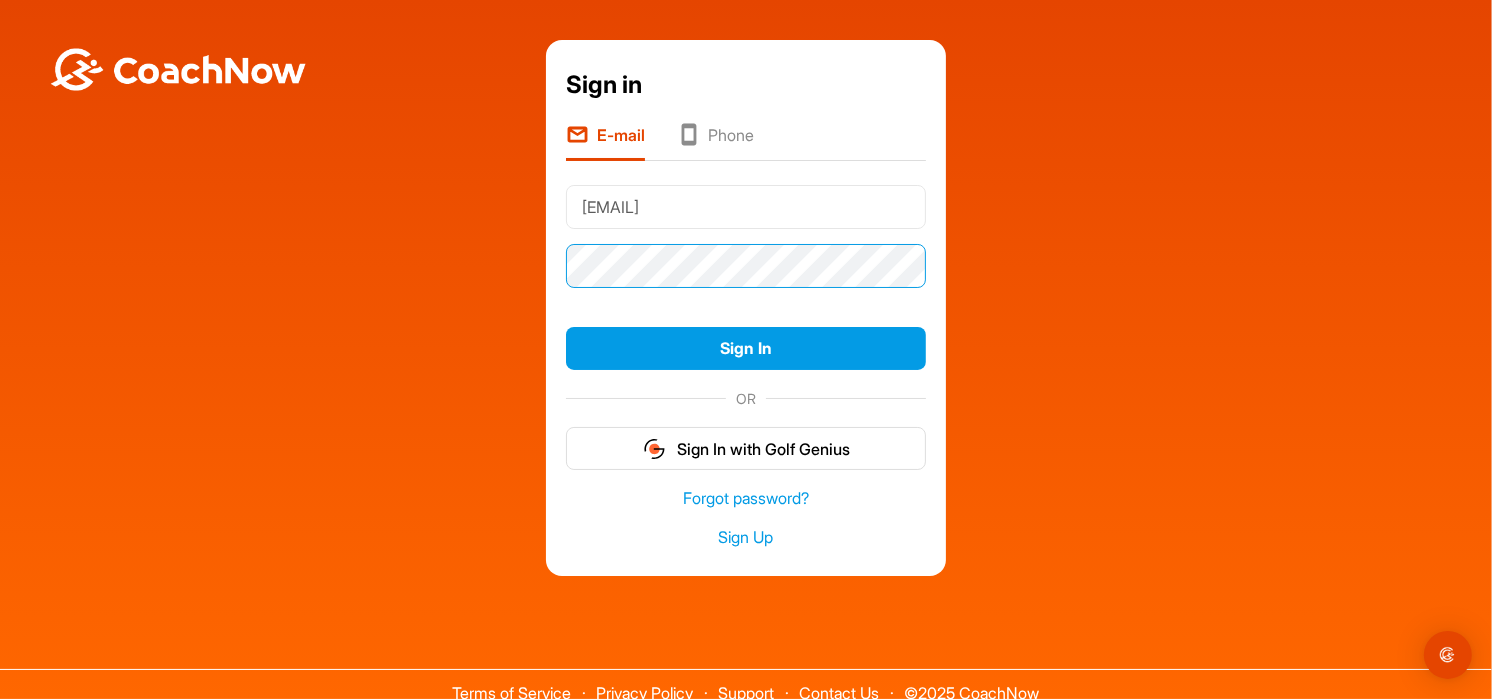 click on "Sign In" at bounding box center [746, 348] 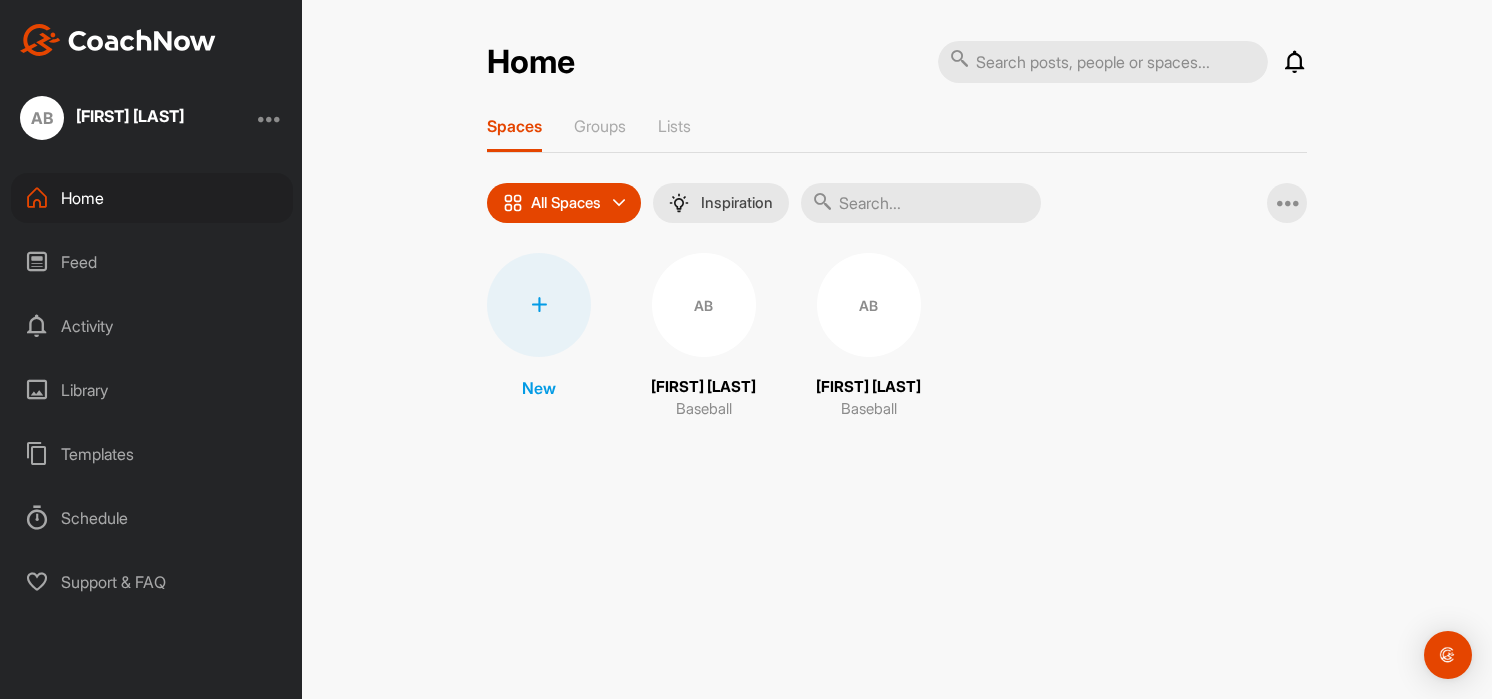 scroll, scrollTop: 0, scrollLeft: 0, axis: both 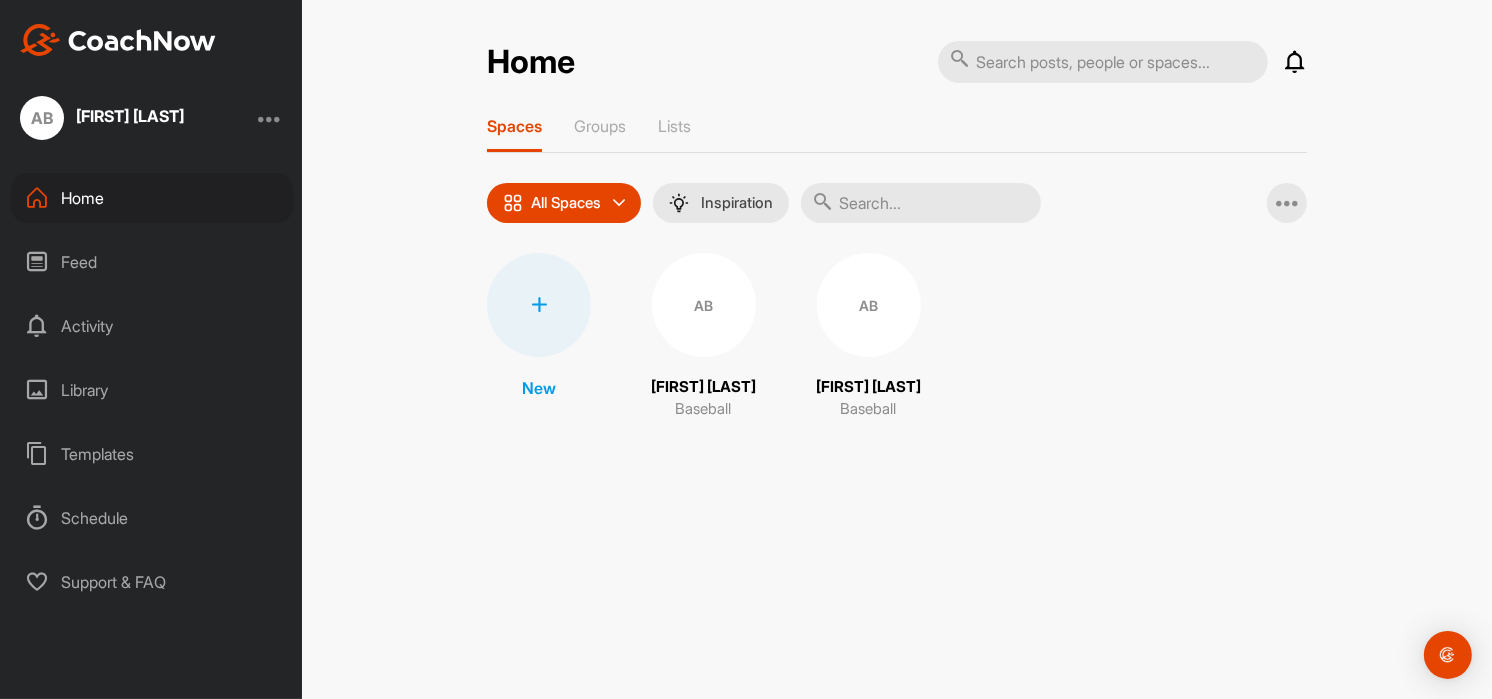 click on "AB" at bounding box center (704, 305) 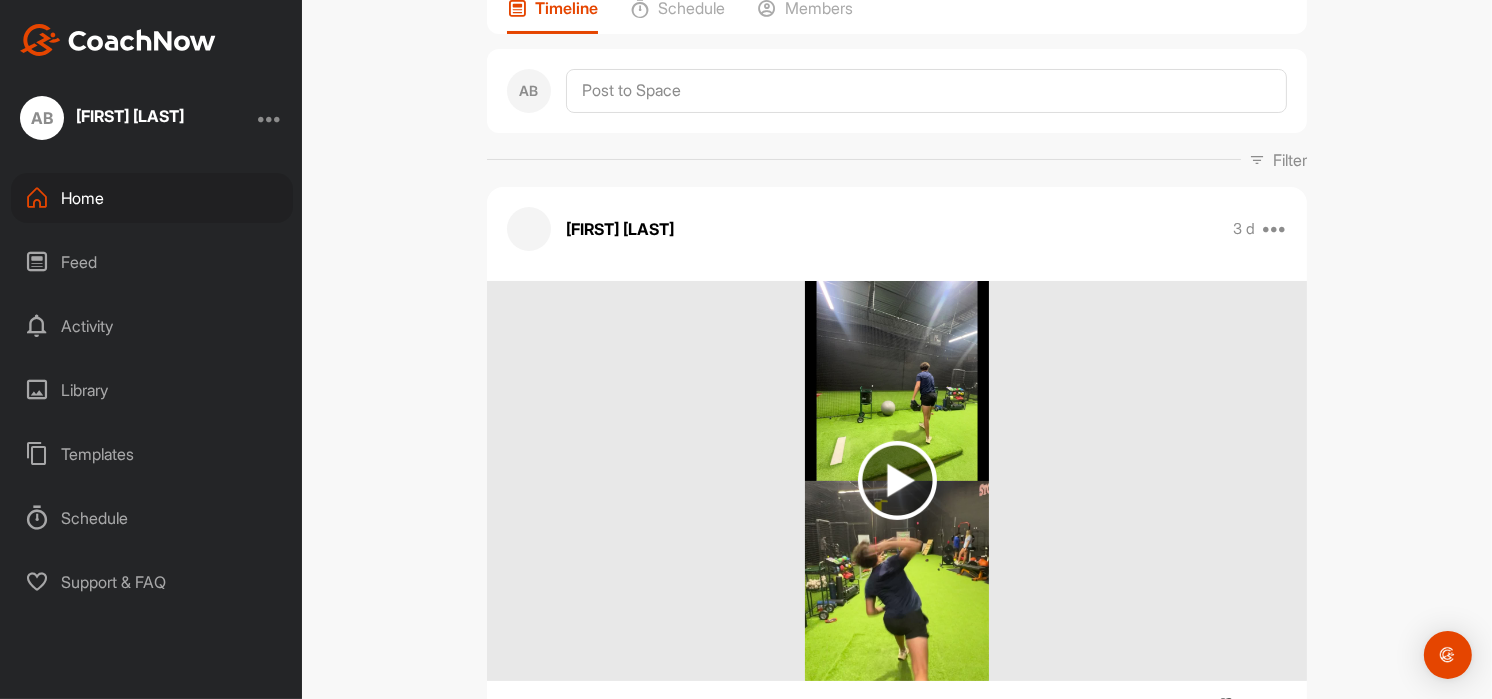 scroll, scrollTop: 0, scrollLeft: 0, axis: both 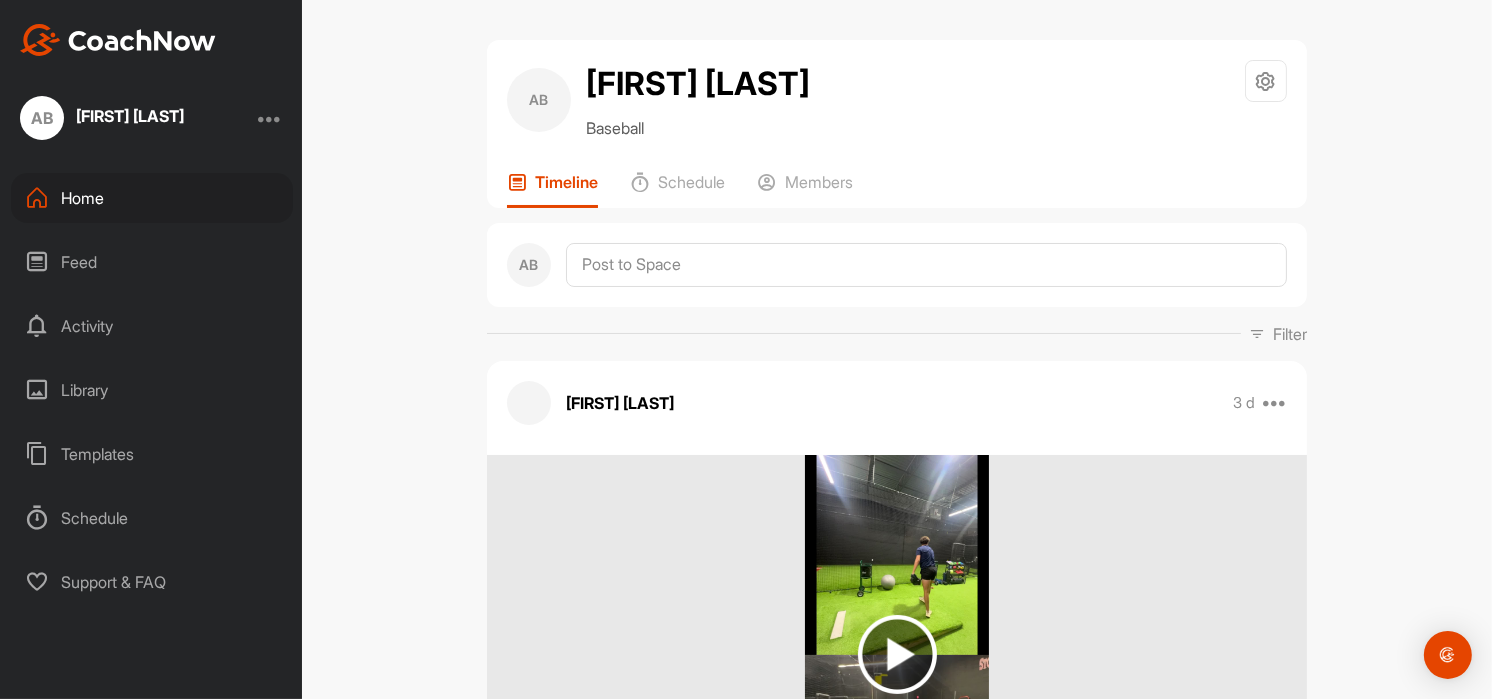 click on "Home" at bounding box center (152, 198) 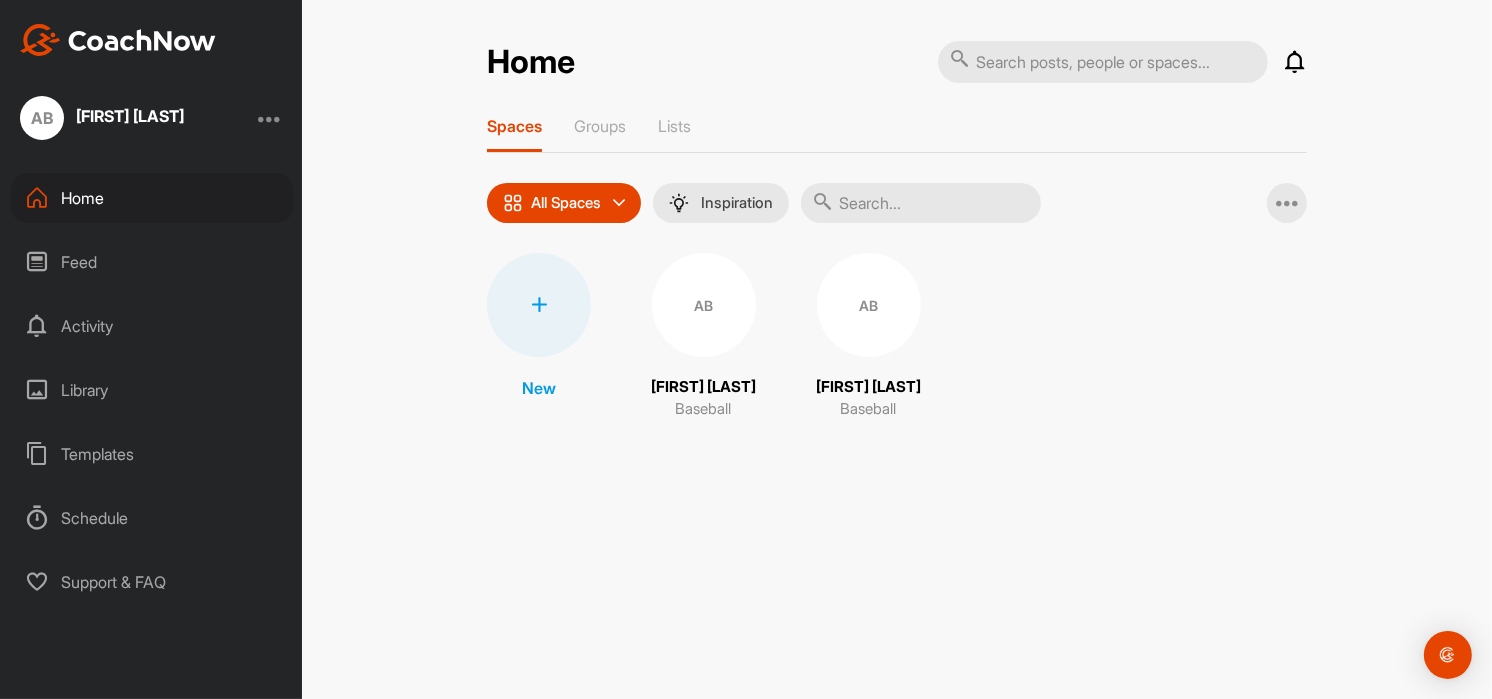 click on "AB" at bounding box center [869, 305] 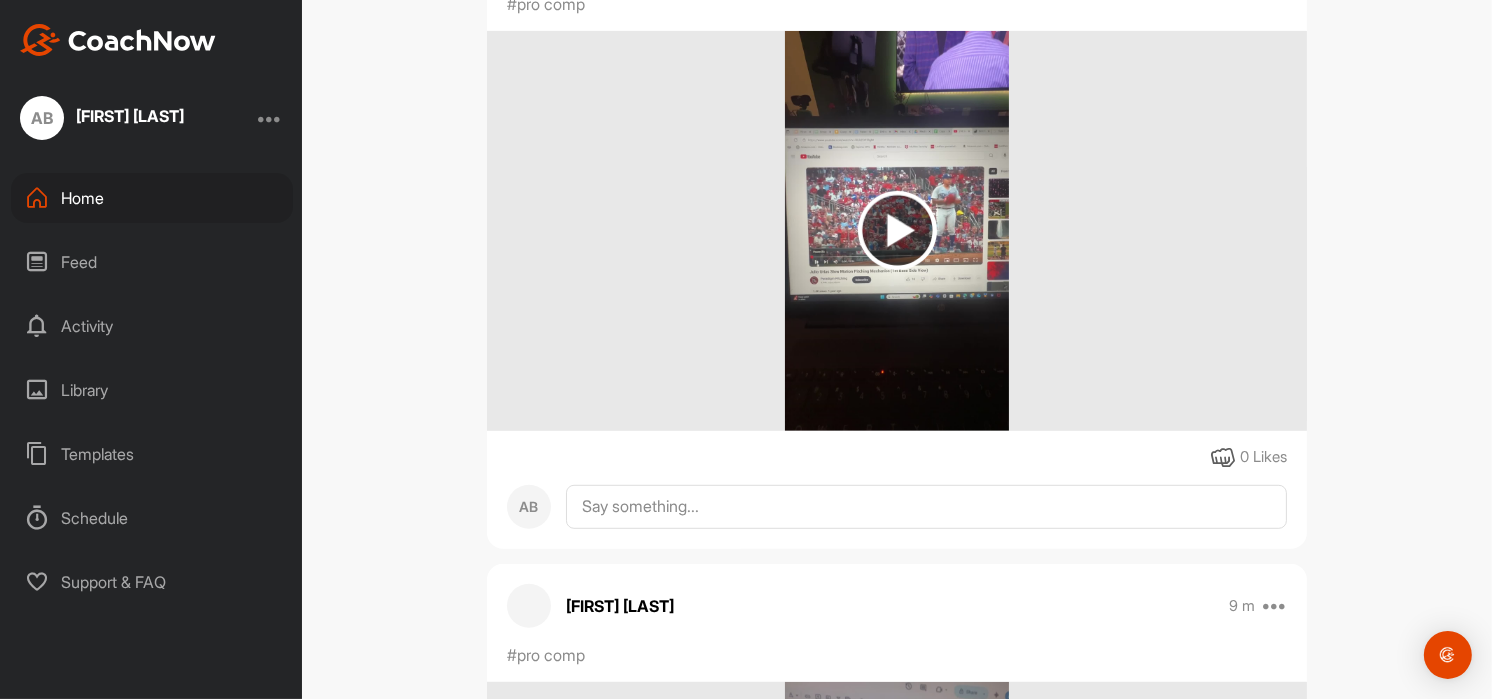 scroll, scrollTop: 1100, scrollLeft: 0, axis: vertical 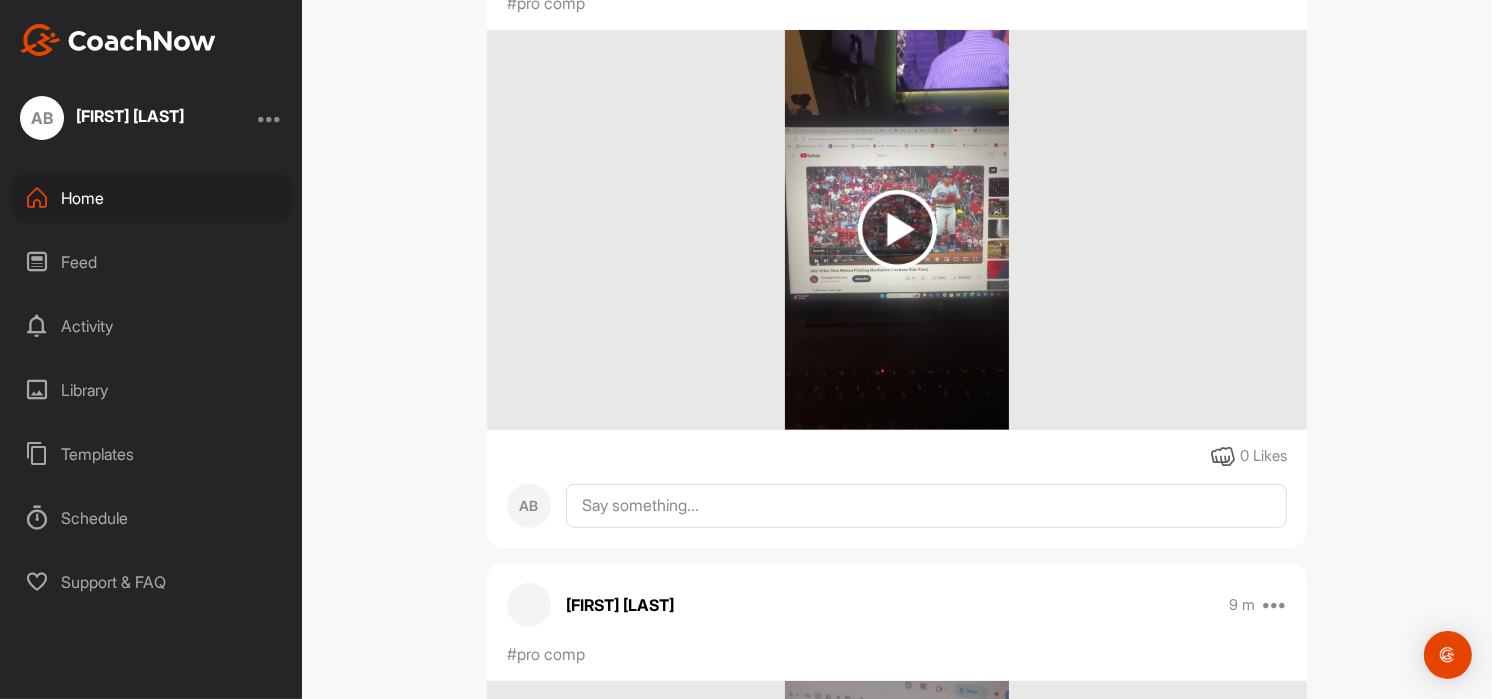 click on "Feed" at bounding box center (152, 262) 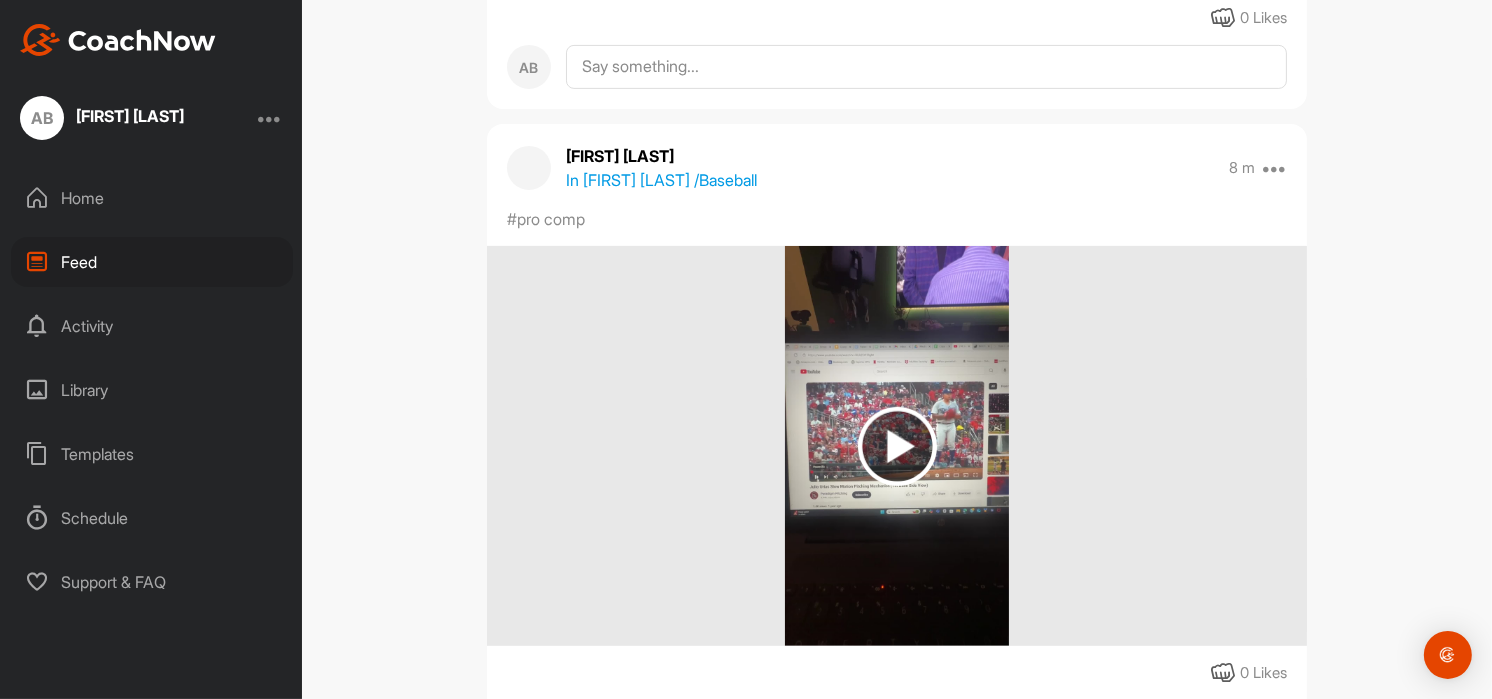 scroll, scrollTop: 800, scrollLeft: 0, axis: vertical 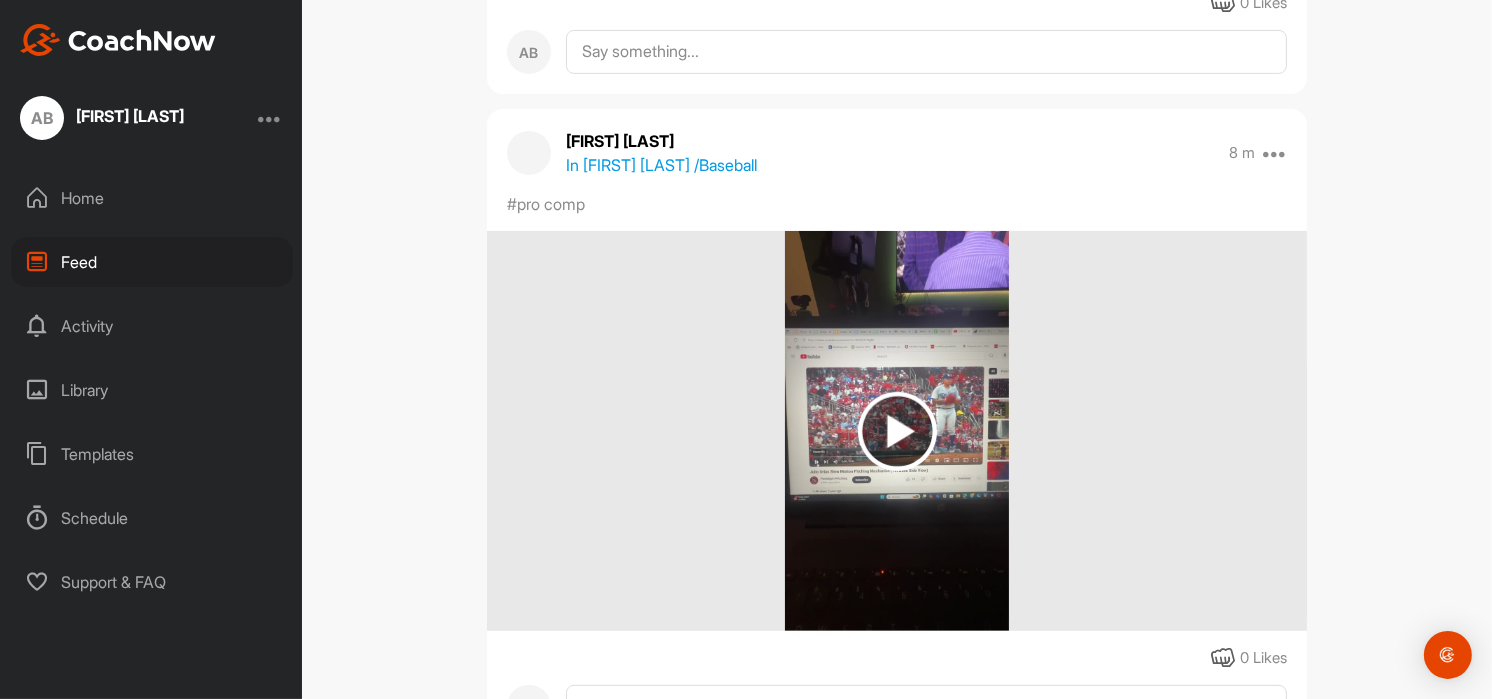 click on "Home" at bounding box center (152, 198) 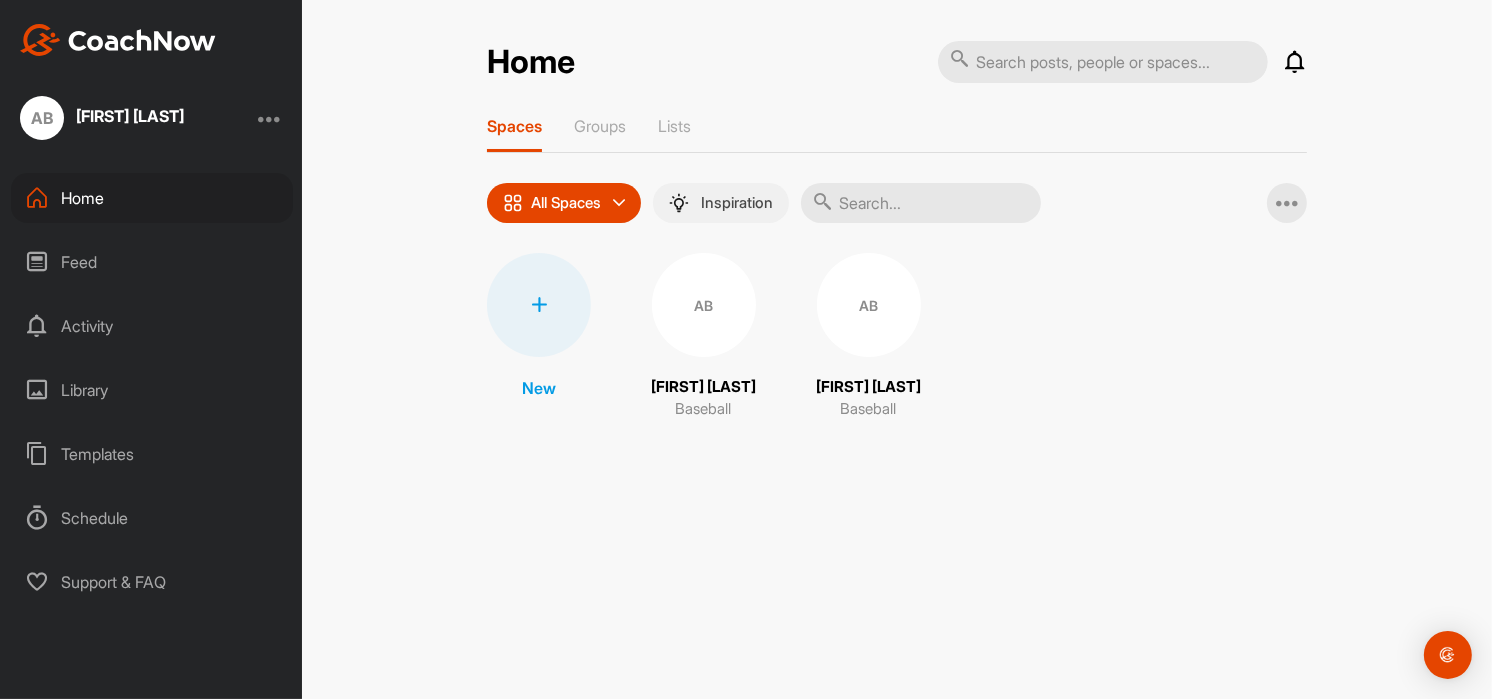 click on "Inspiration" at bounding box center (737, 203) 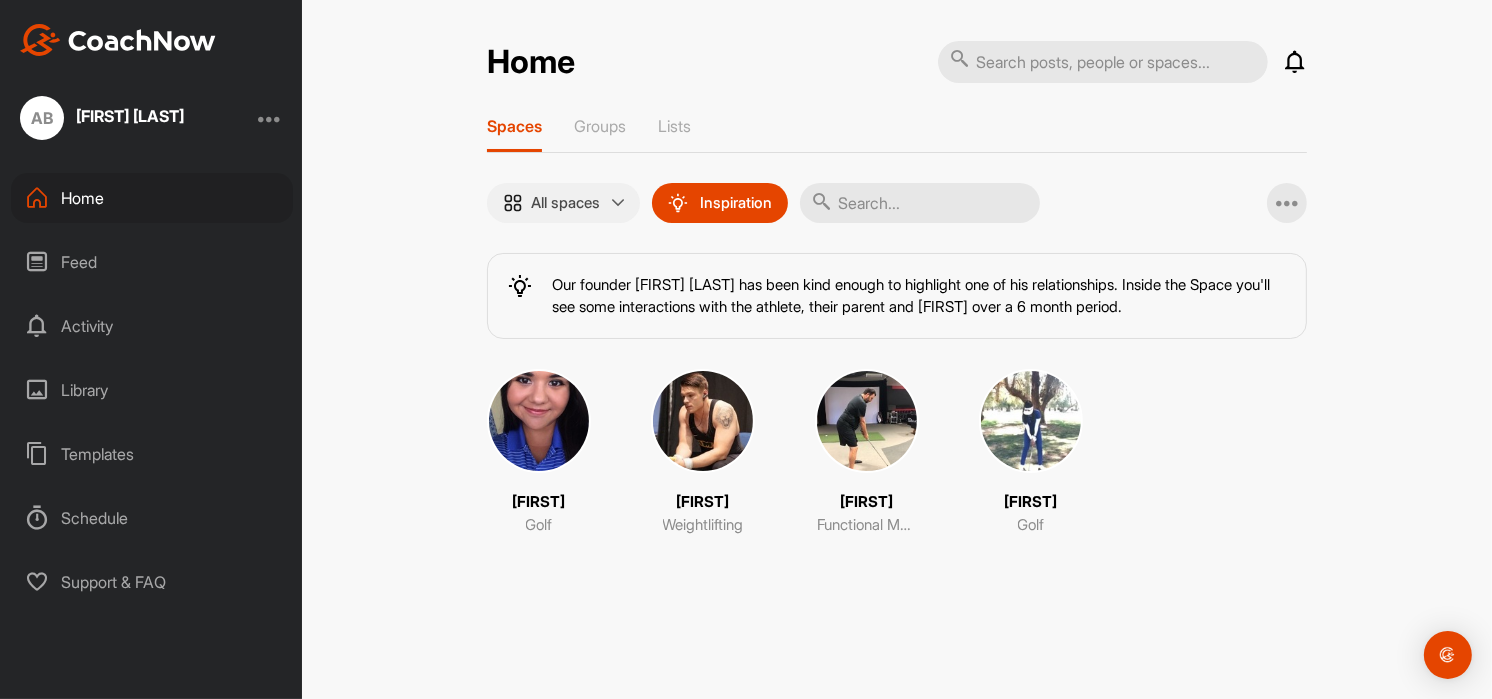 click on "All spaces" at bounding box center [565, 203] 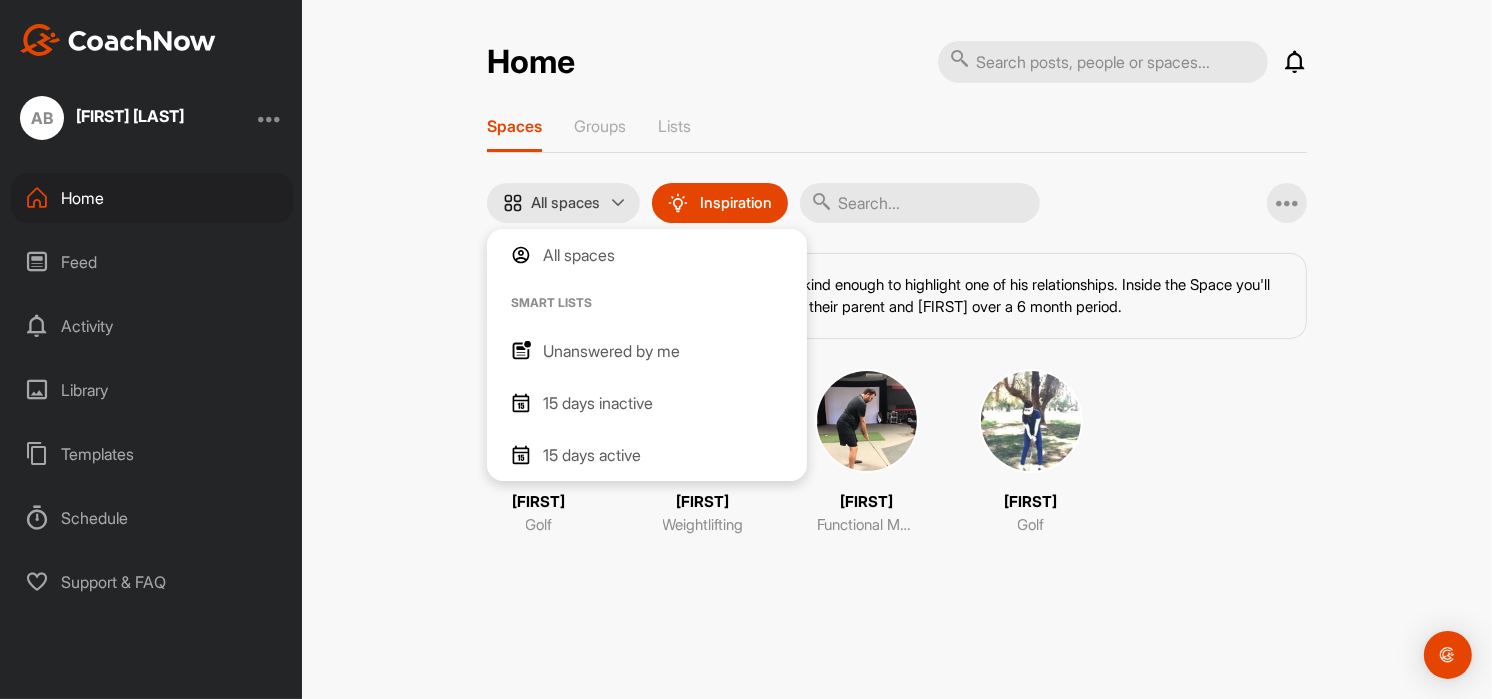 click on "Home" at bounding box center [152, 198] 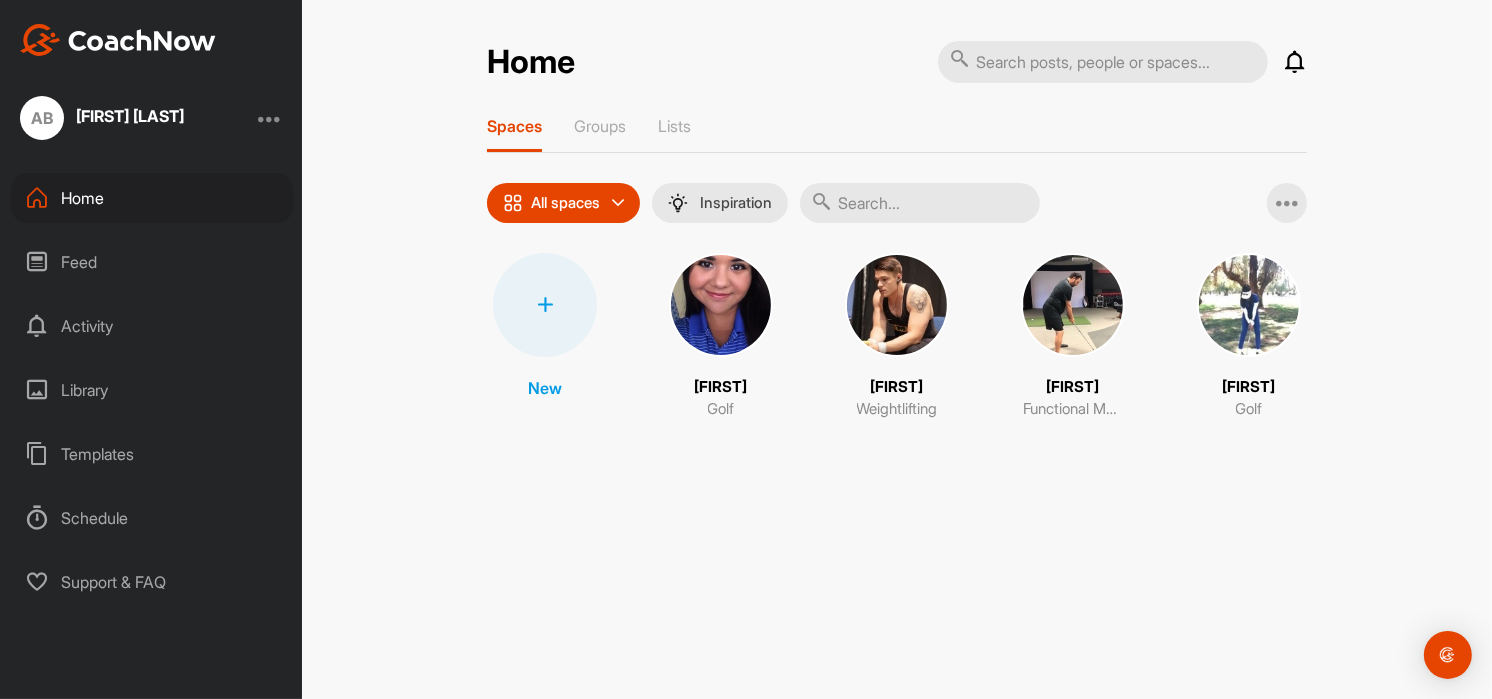 click on "Home" at bounding box center (152, 198) 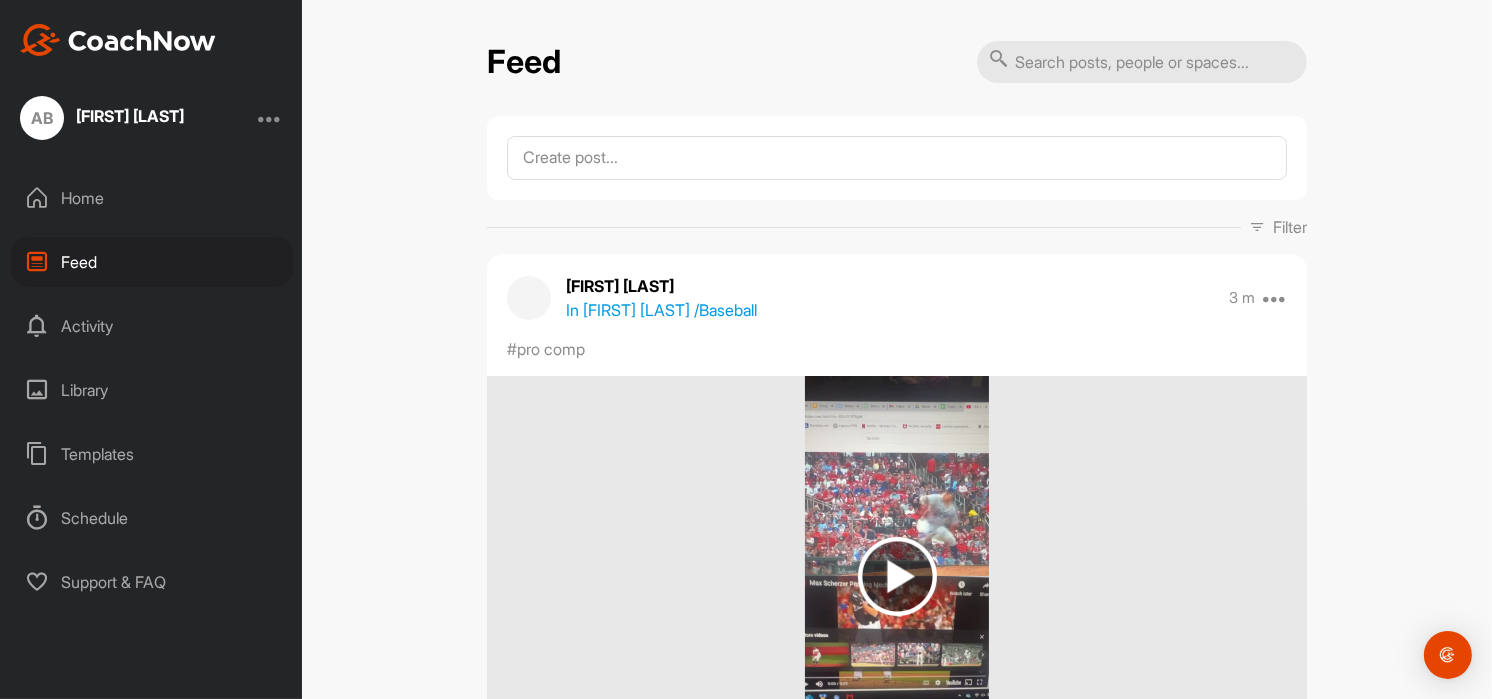 click on "[FIRST] [LAST]" at bounding box center [130, 118] 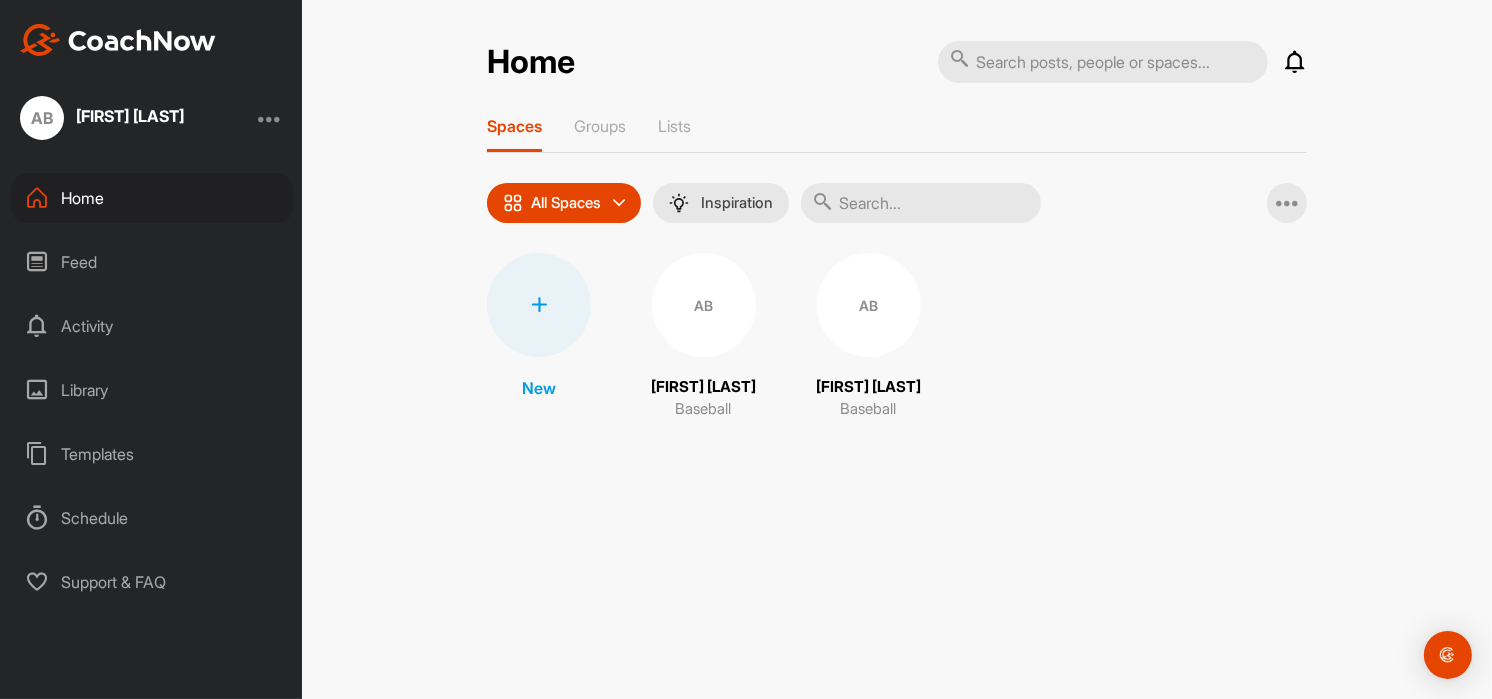 click on "AB" at bounding box center [869, 305] 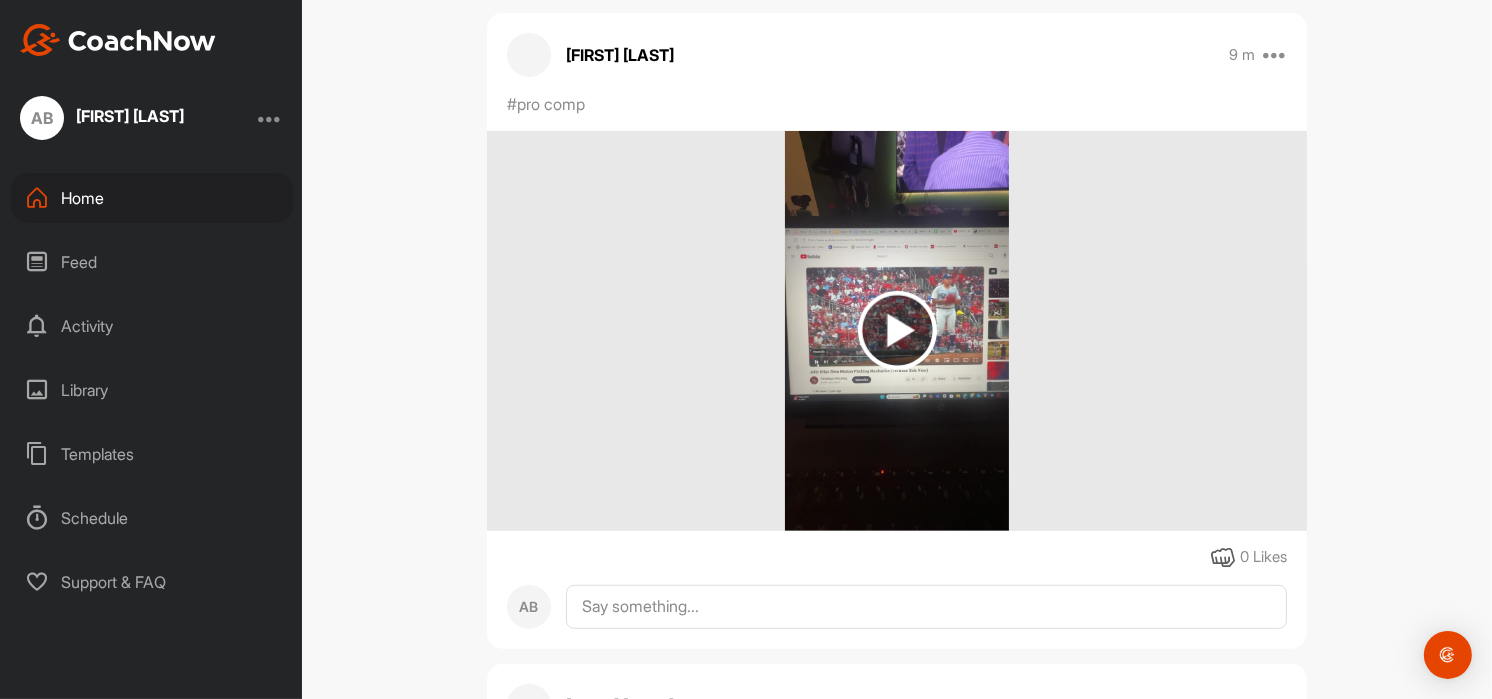 scroll, scrollTop: 1000, scrollLeft: 0, axis: vertical 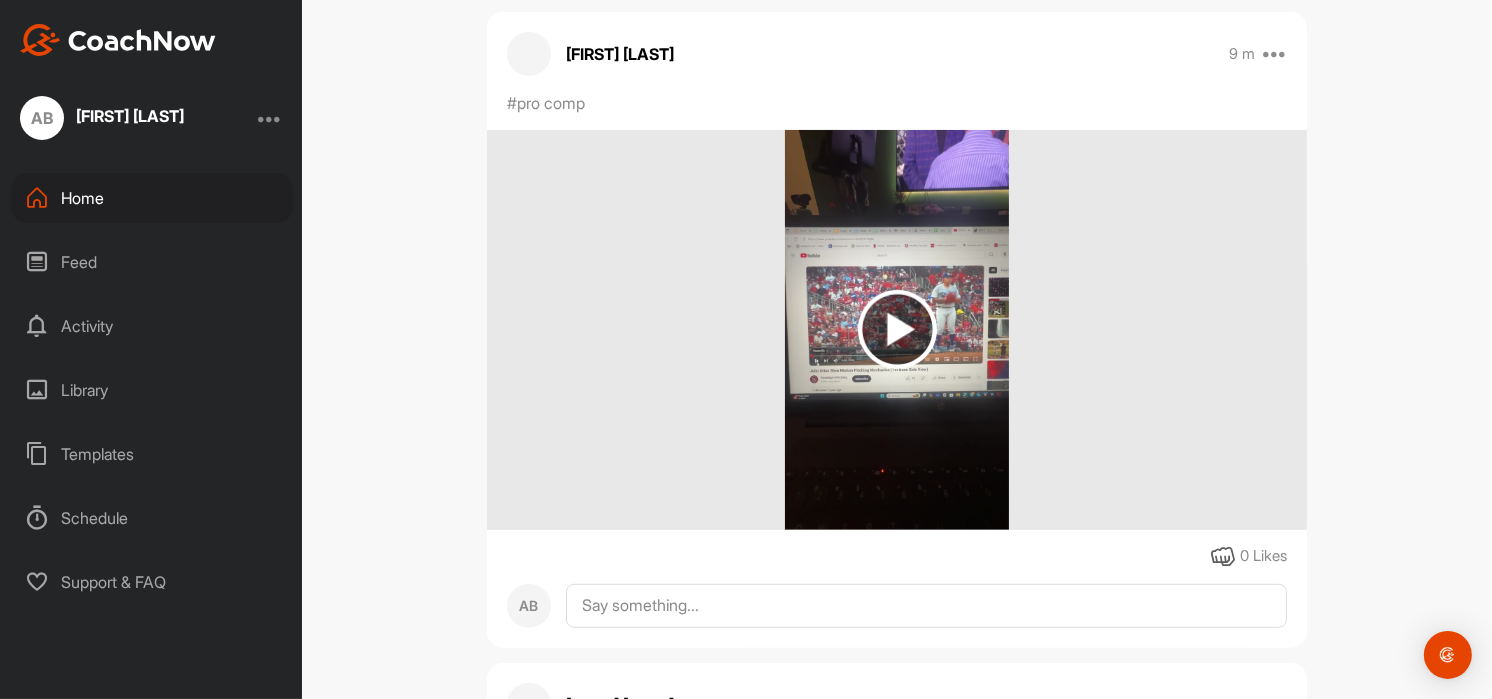 click at bounding box center [896, 330] 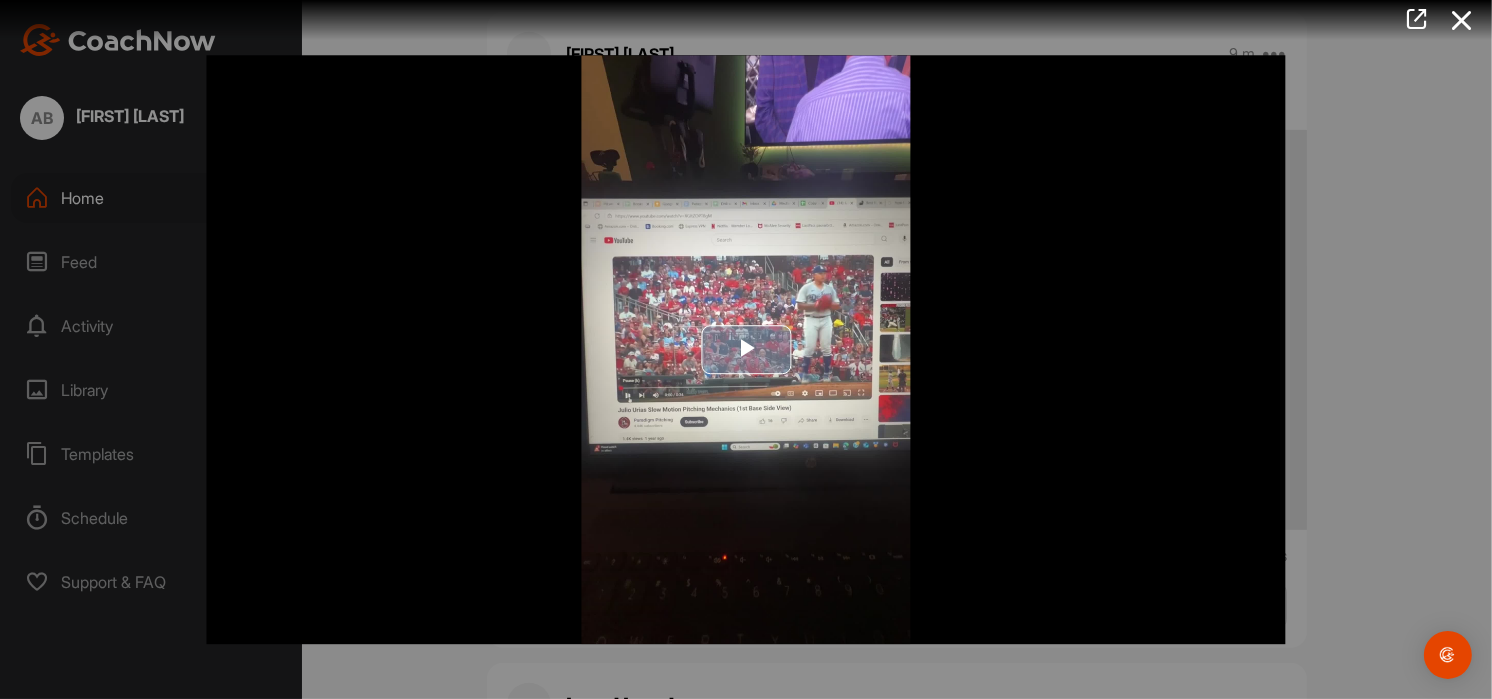 click at bounding box center [746, 350] 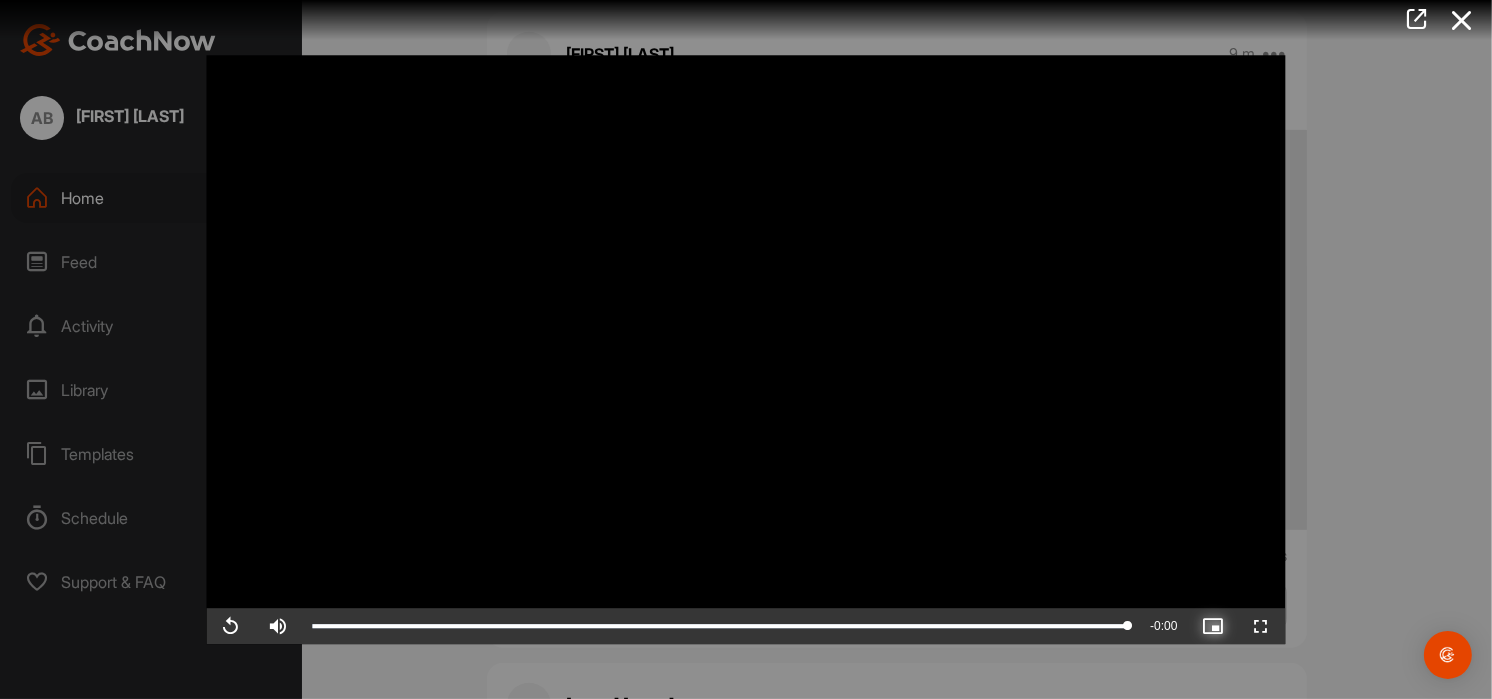click at bounding box center [1214, 626] 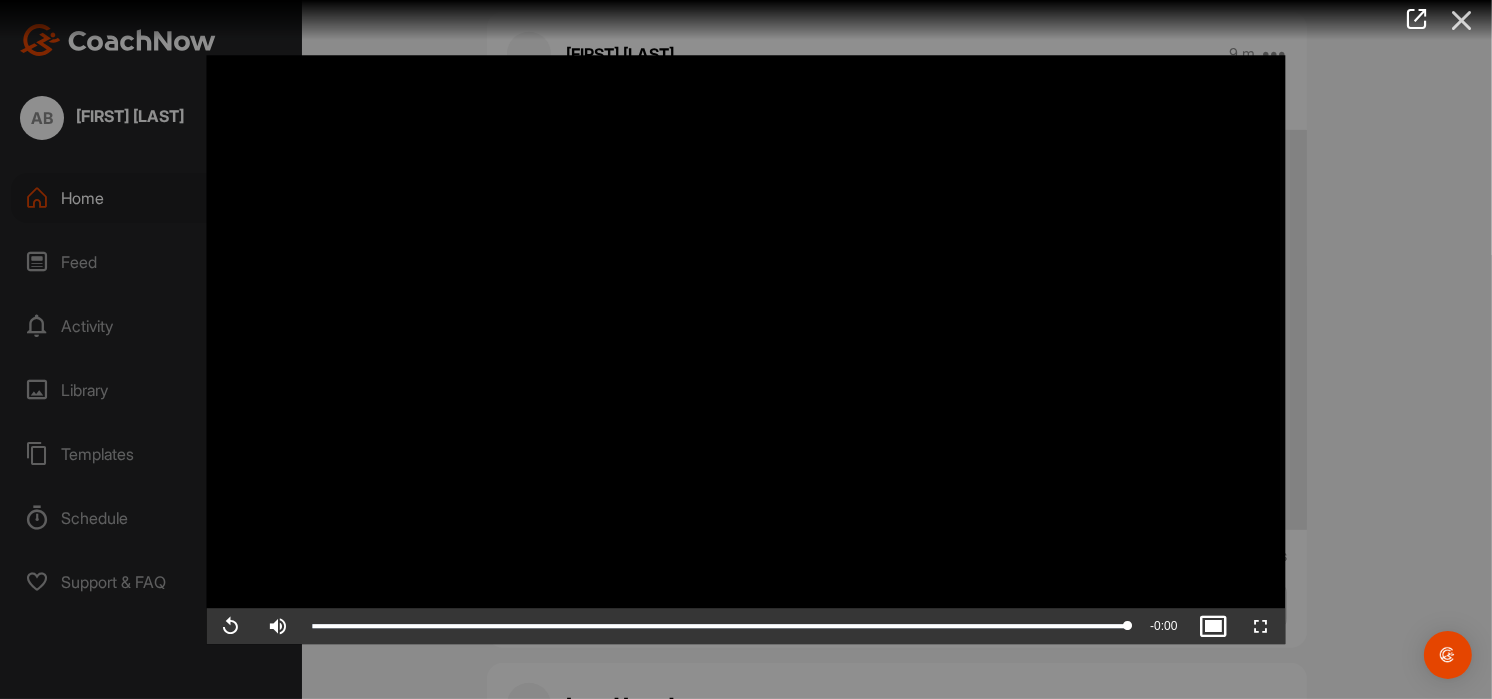 click at bounding box center (1462, 20) 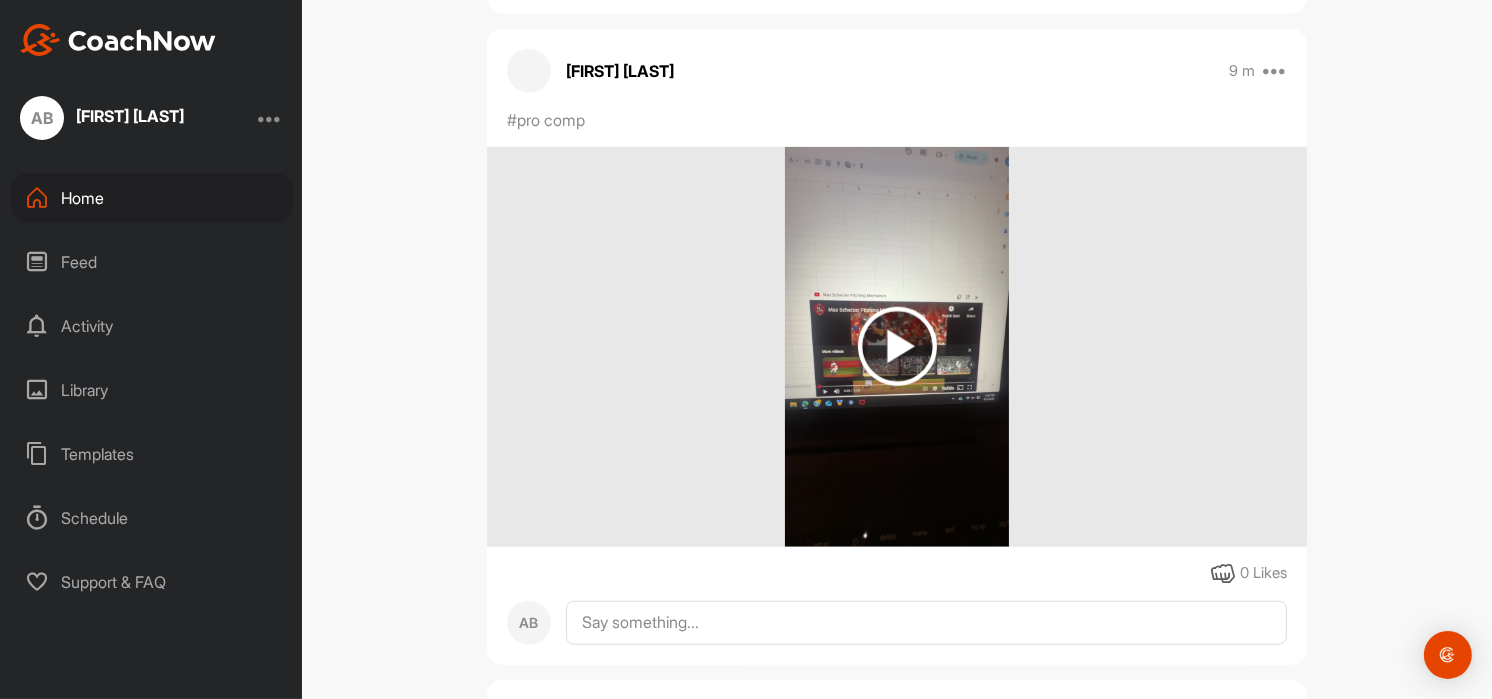 scroll, scrollTop: 1600, scrollLeft: 0, axis: vertical 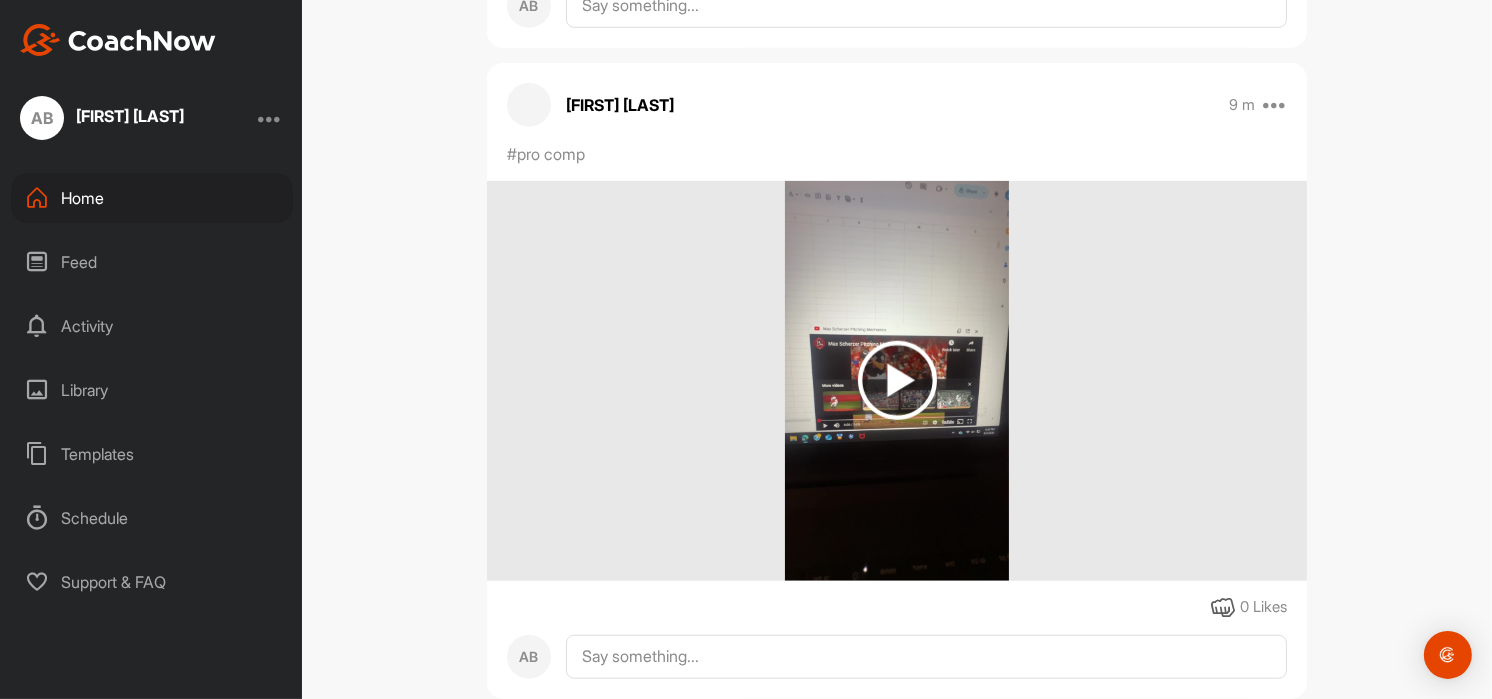 click at bounding box center (897, 380) 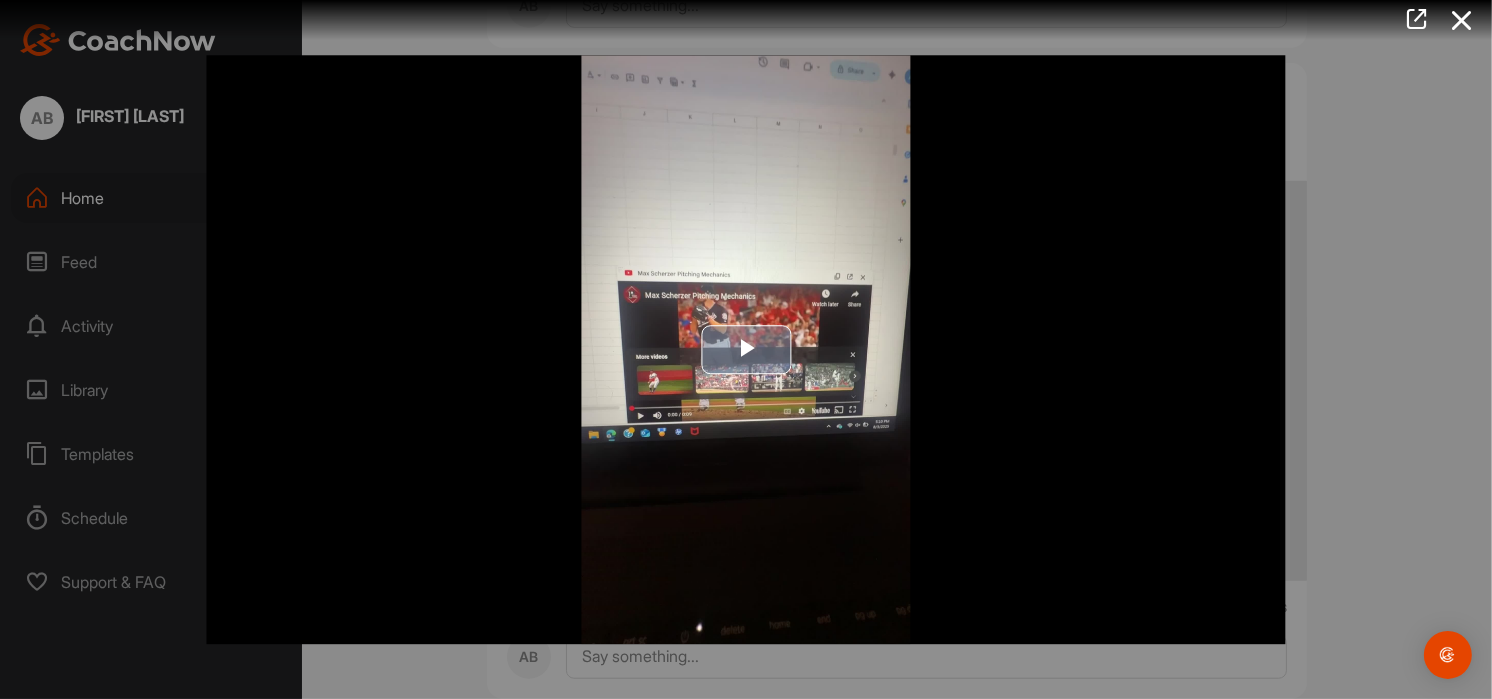 click at bounding box center (746, 350) 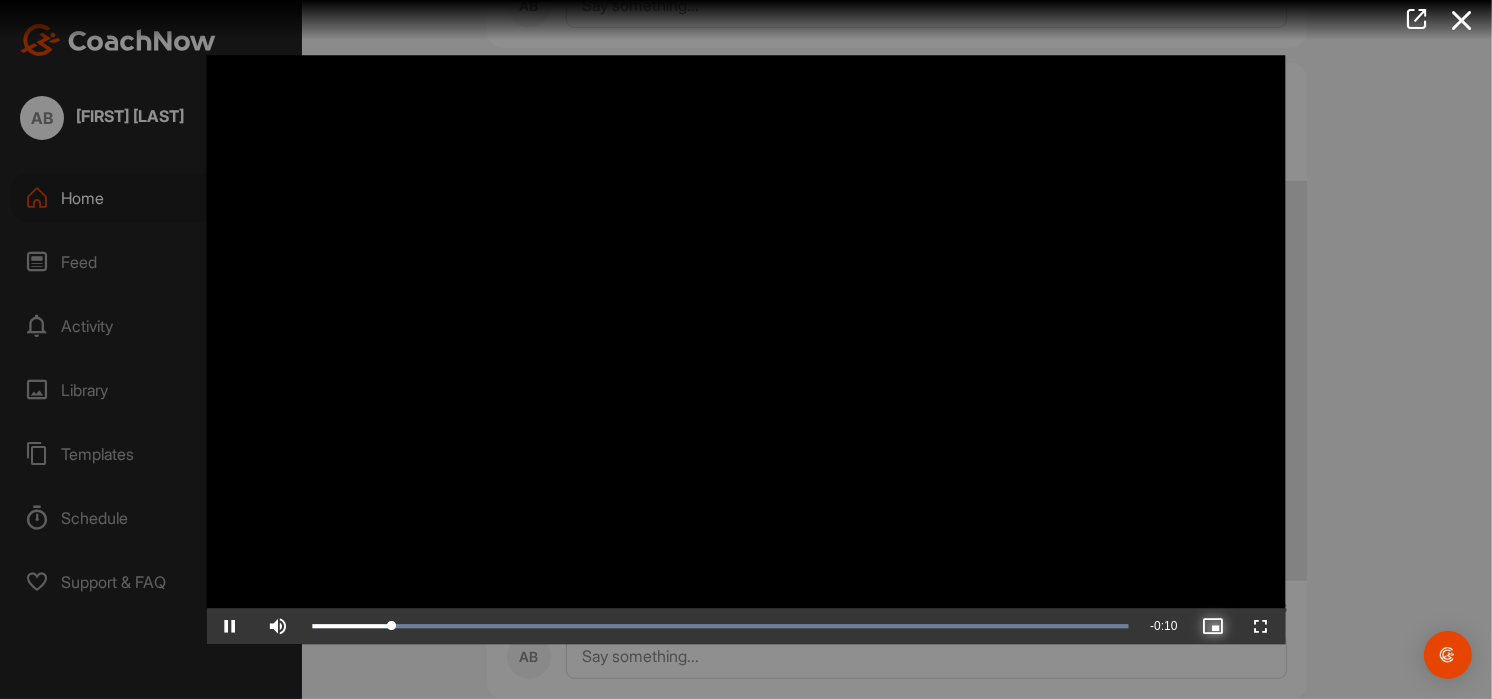 click at bounding box center [1214, 626] 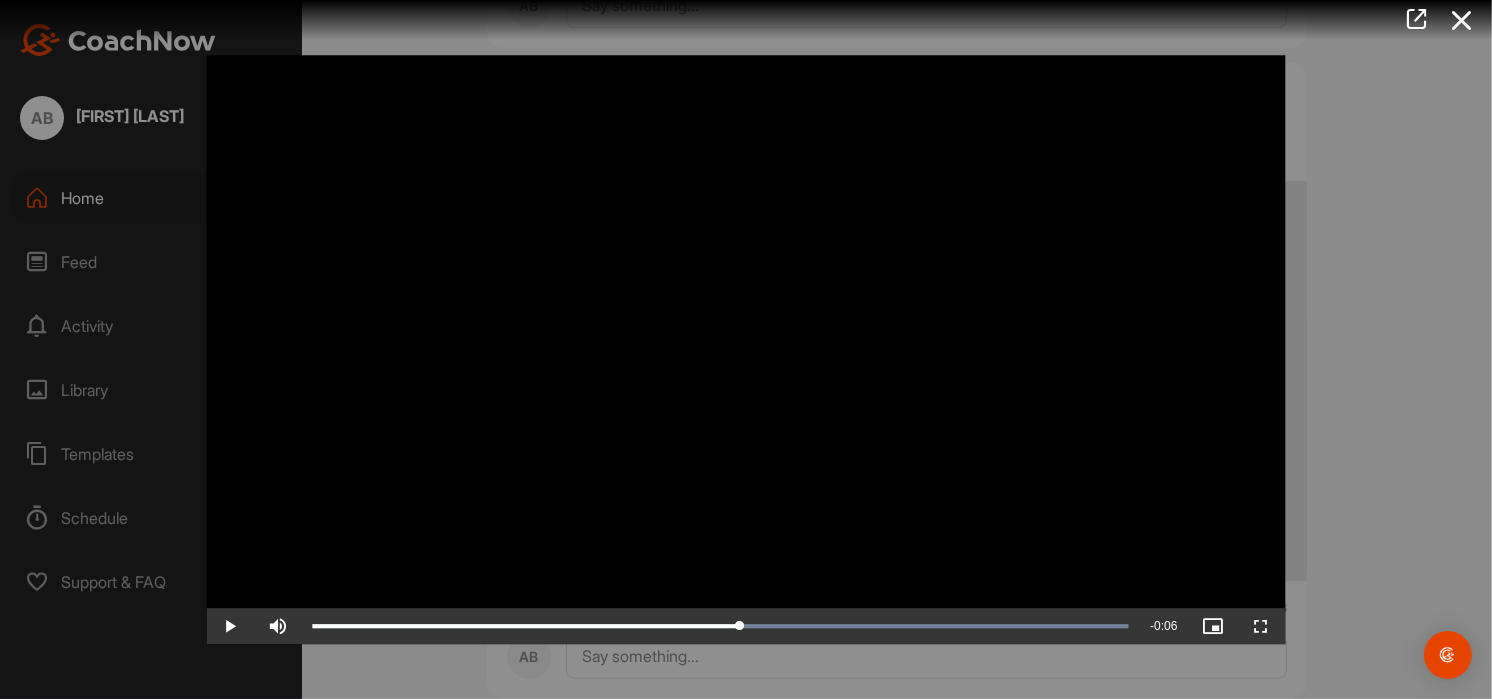 click at bounding box center [746, 349] 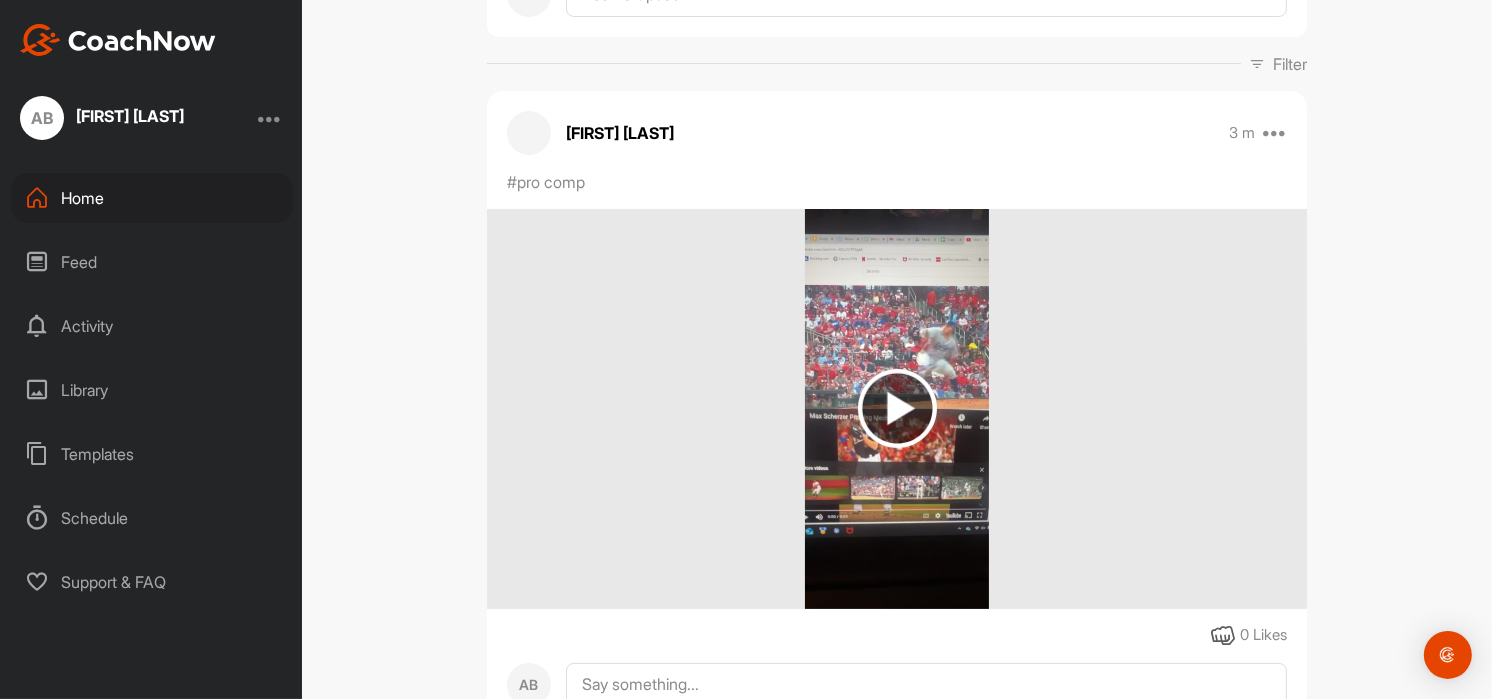 scroll, scrollTop: 0, scrollLeft: 0, axis: both 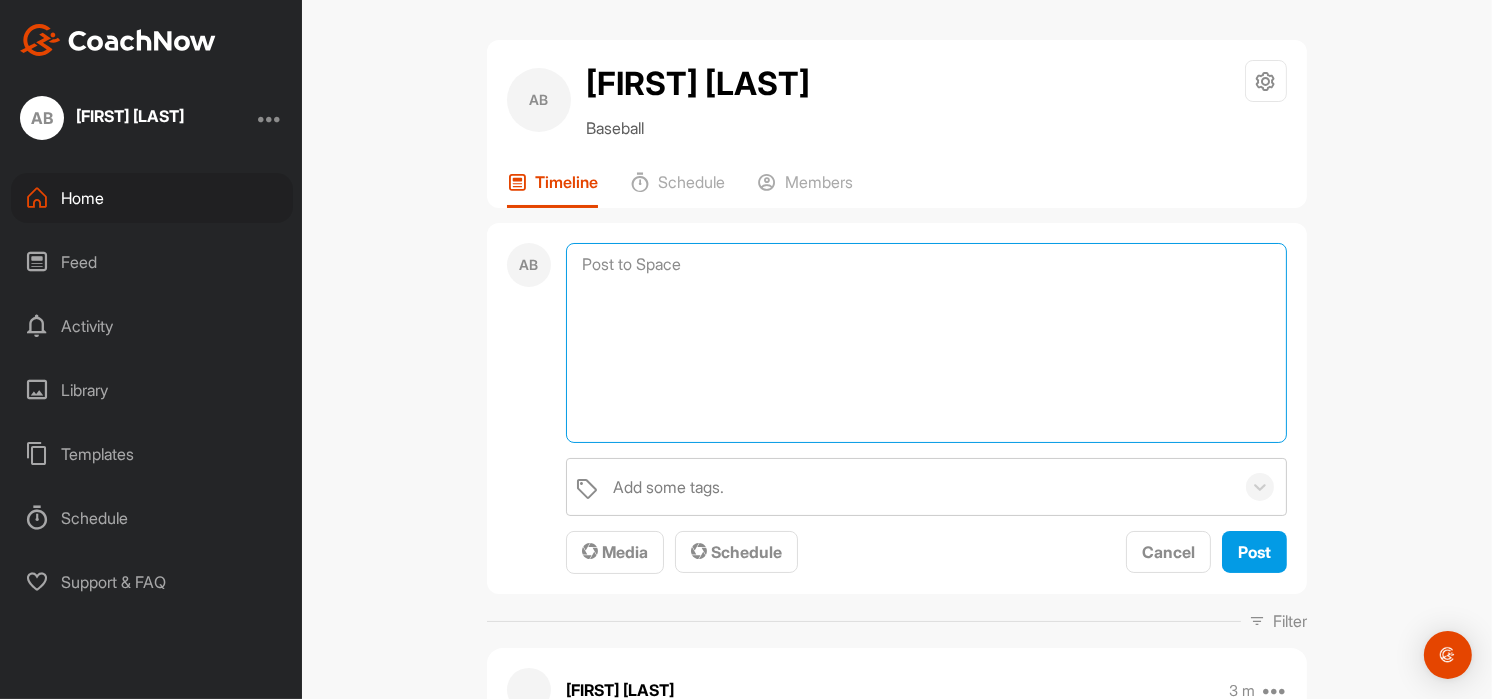 click at bounding box center (926, 343) 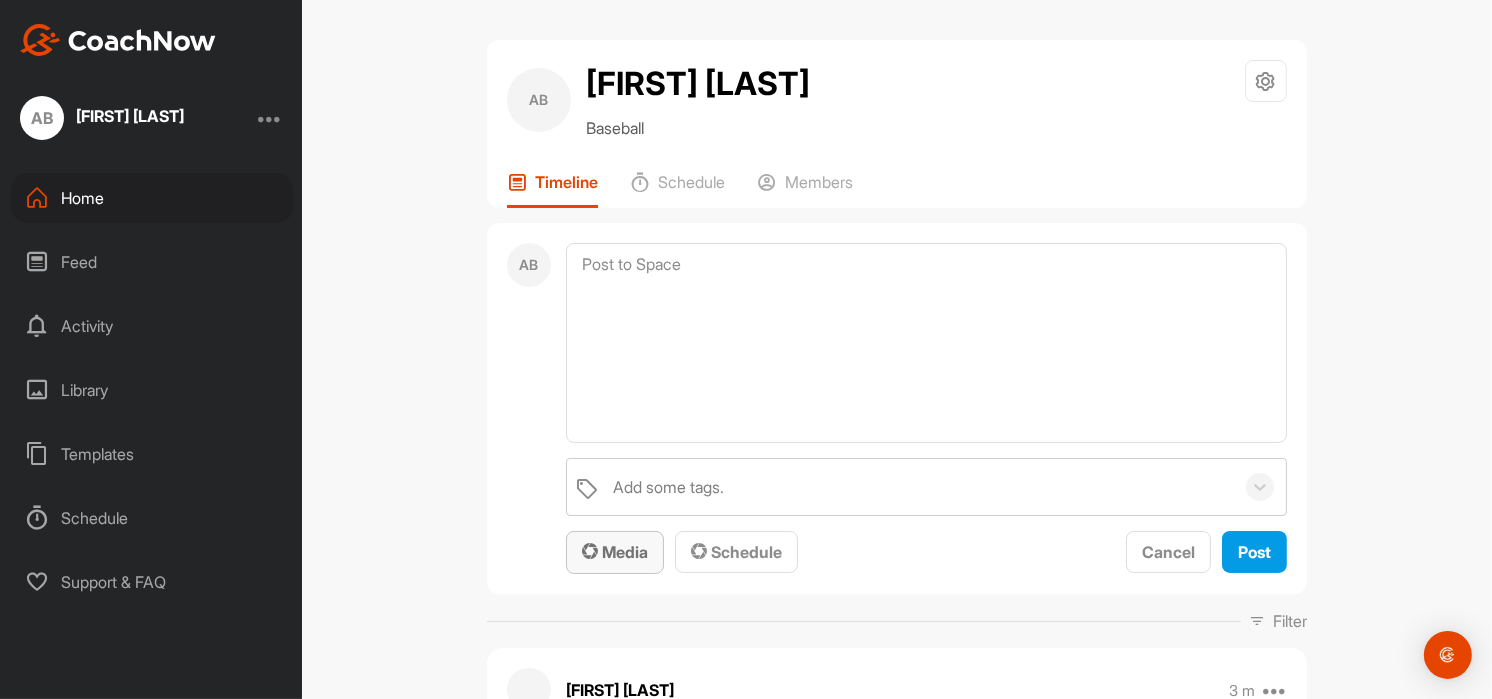 click on "Media" at bounding box center (615, 552) 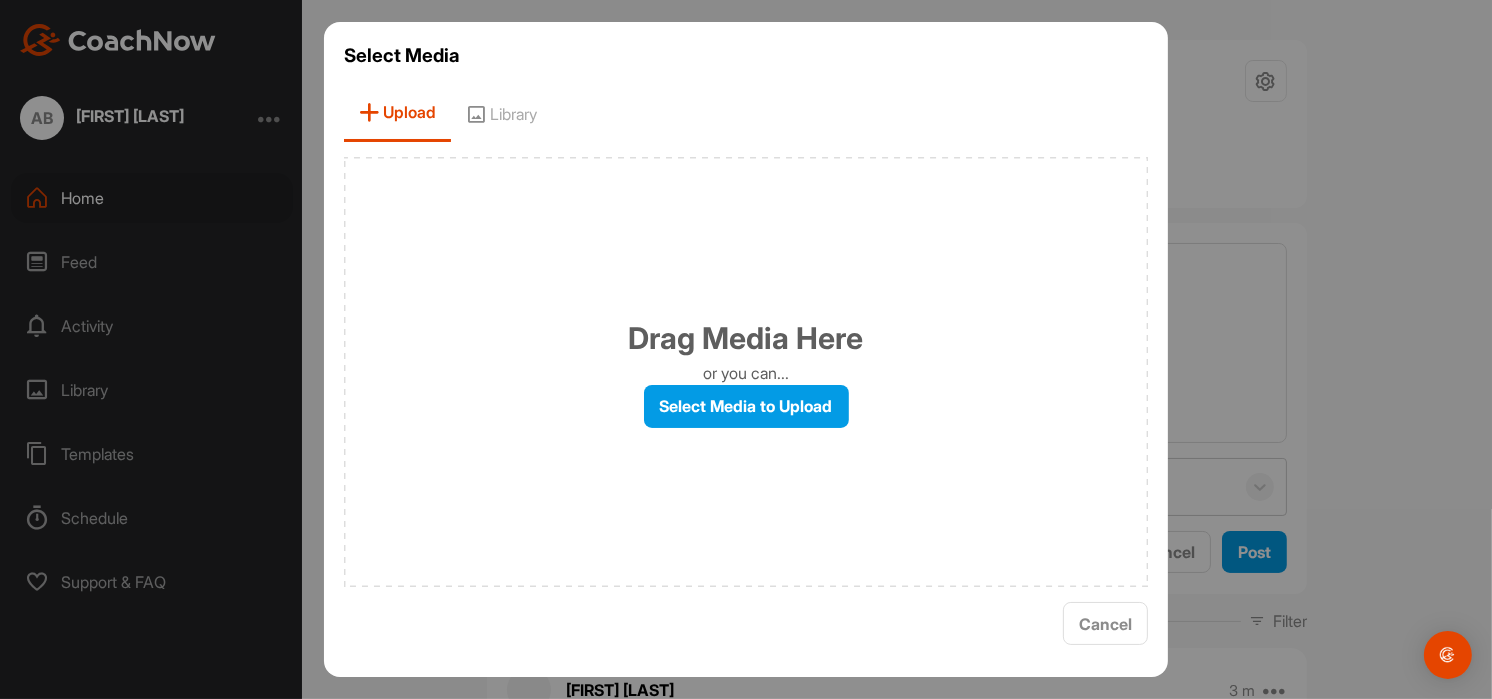 click at bounding box center (746, 349) 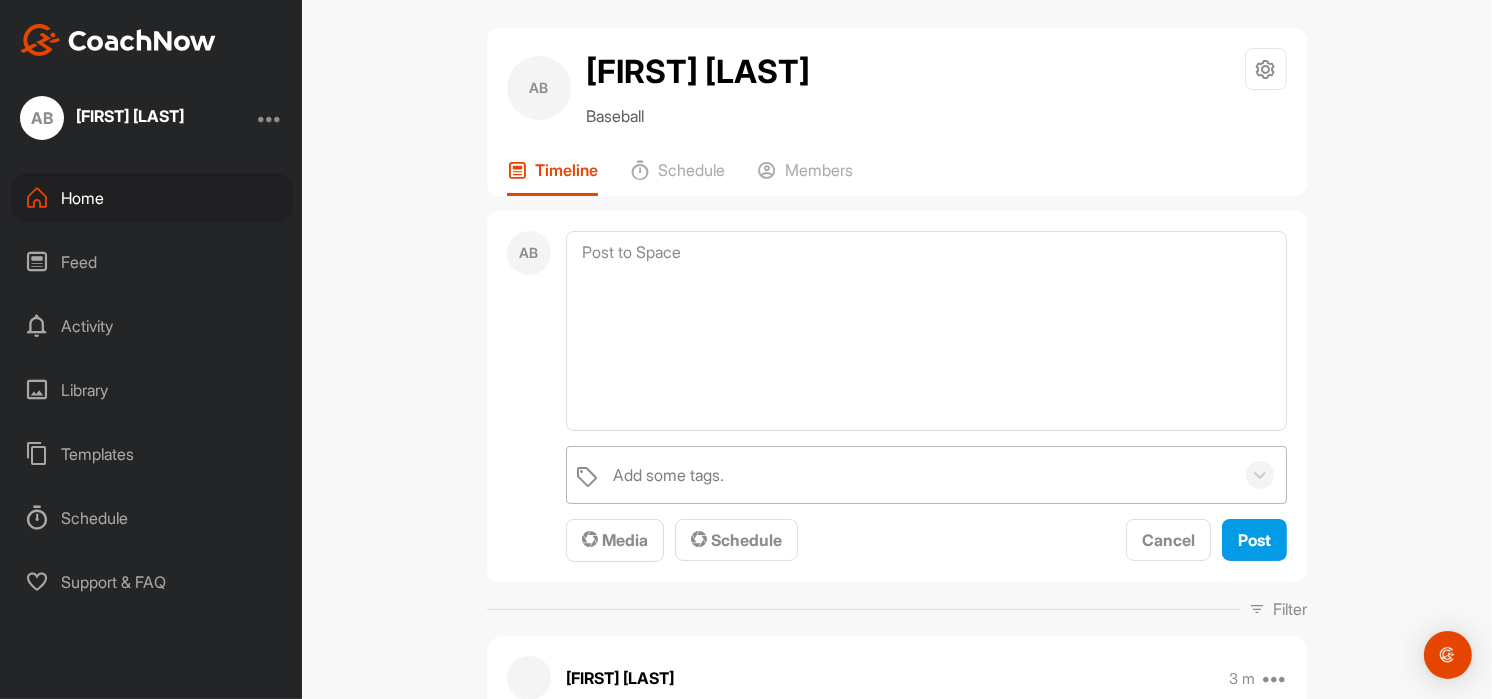 scroll, scrollTop: 0, scrollLeft: 0, axis: both 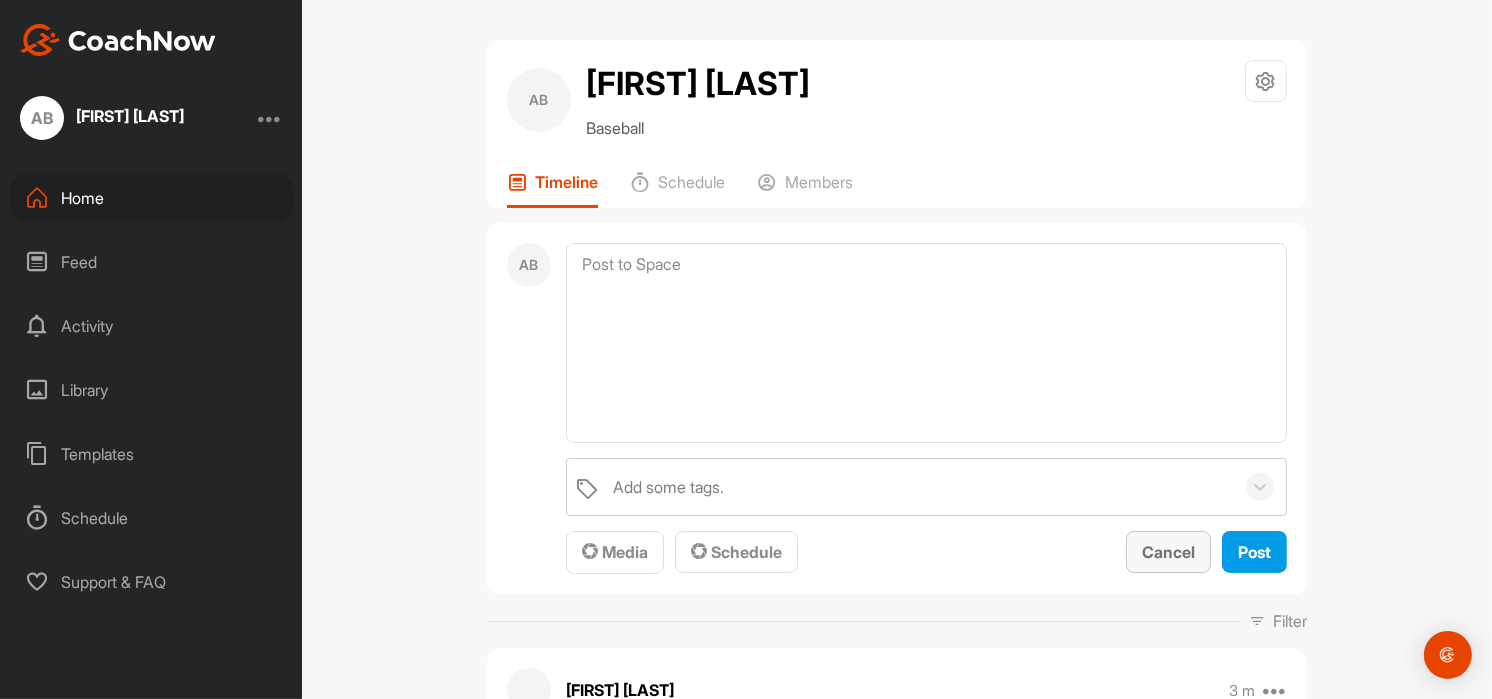 click on "Cancel" at bounding box center (1168, 552) 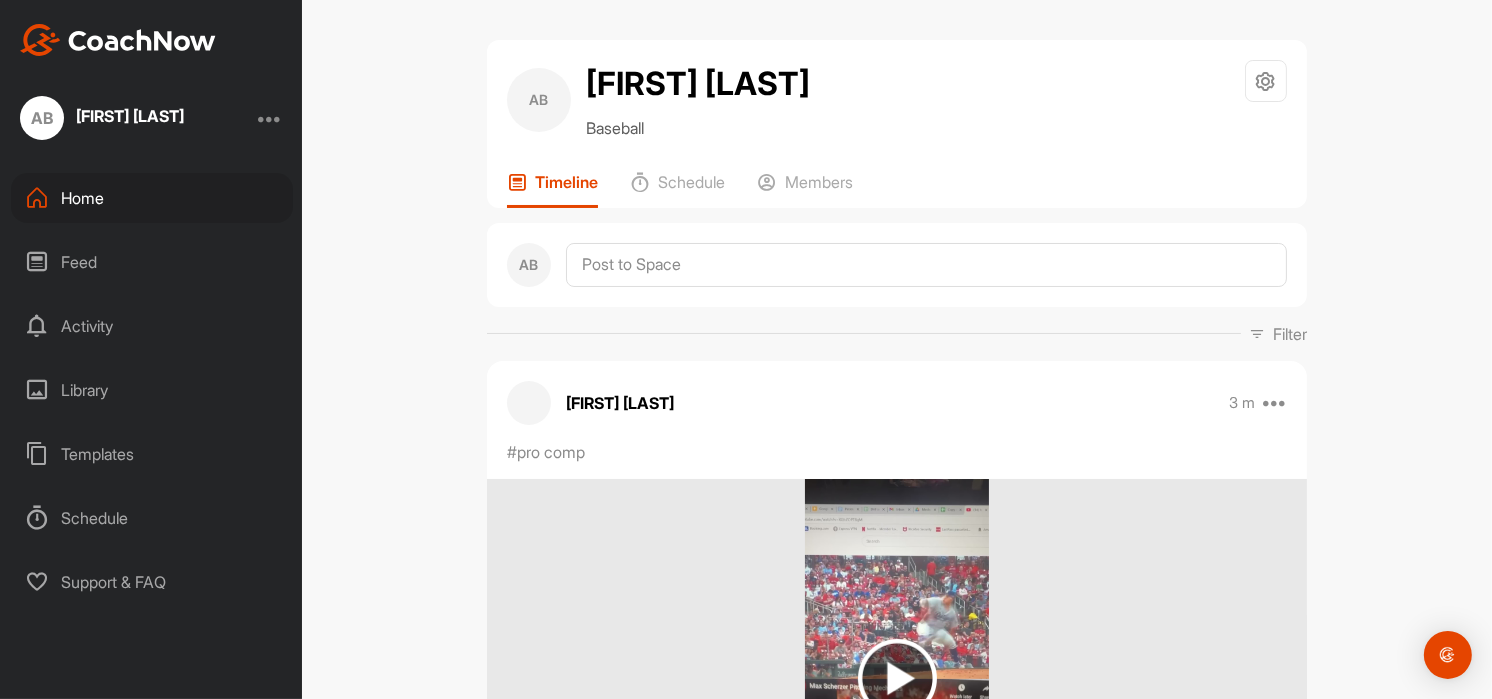 click on "Feed" at bounding box center [152, 262] 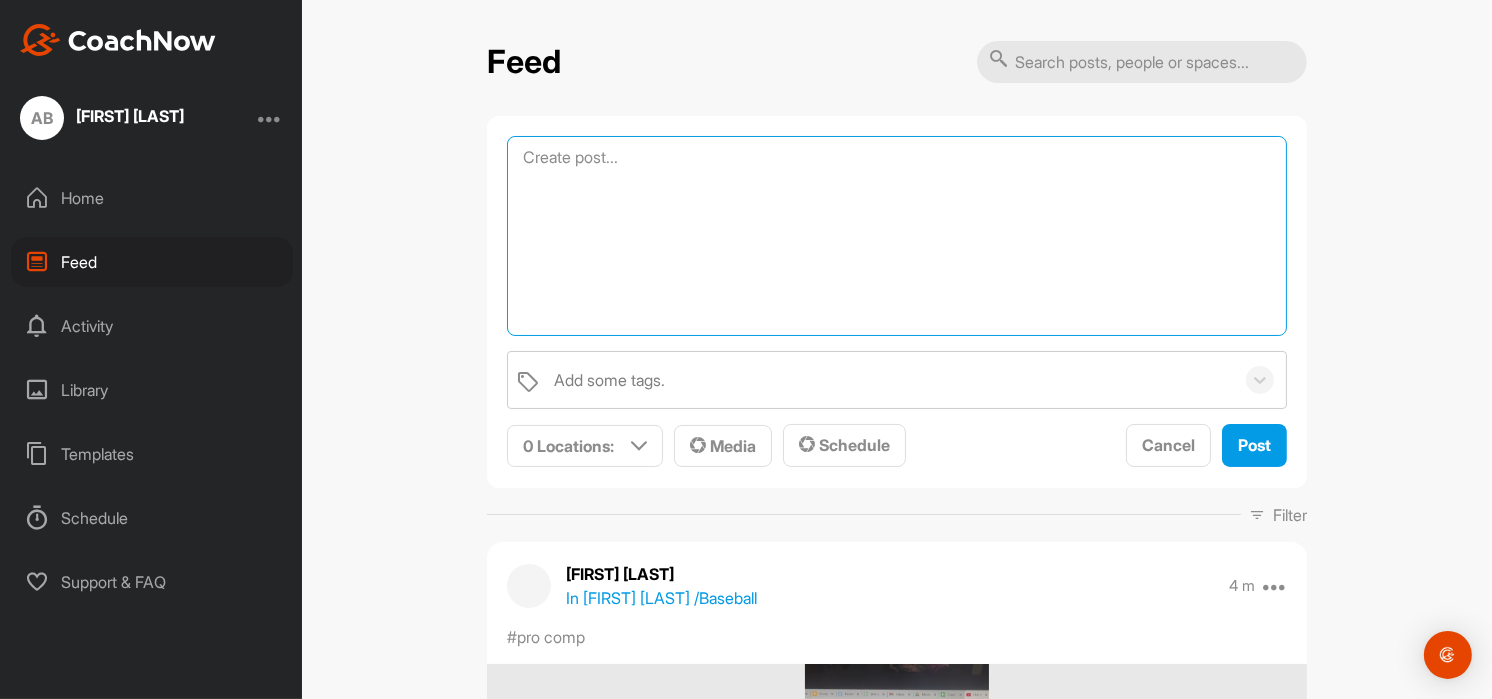 click at bounding box center (897, 236) 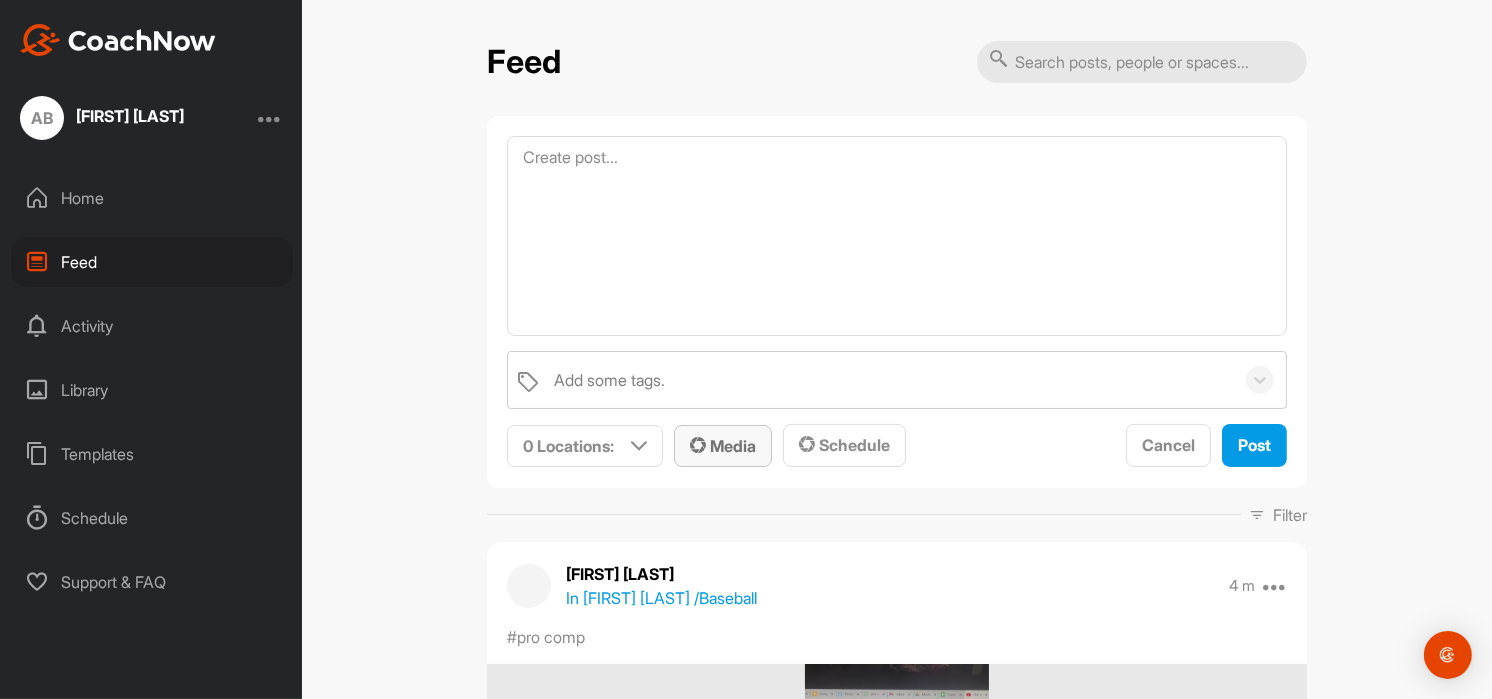 click on "Media" at bounding box center [723, 446] 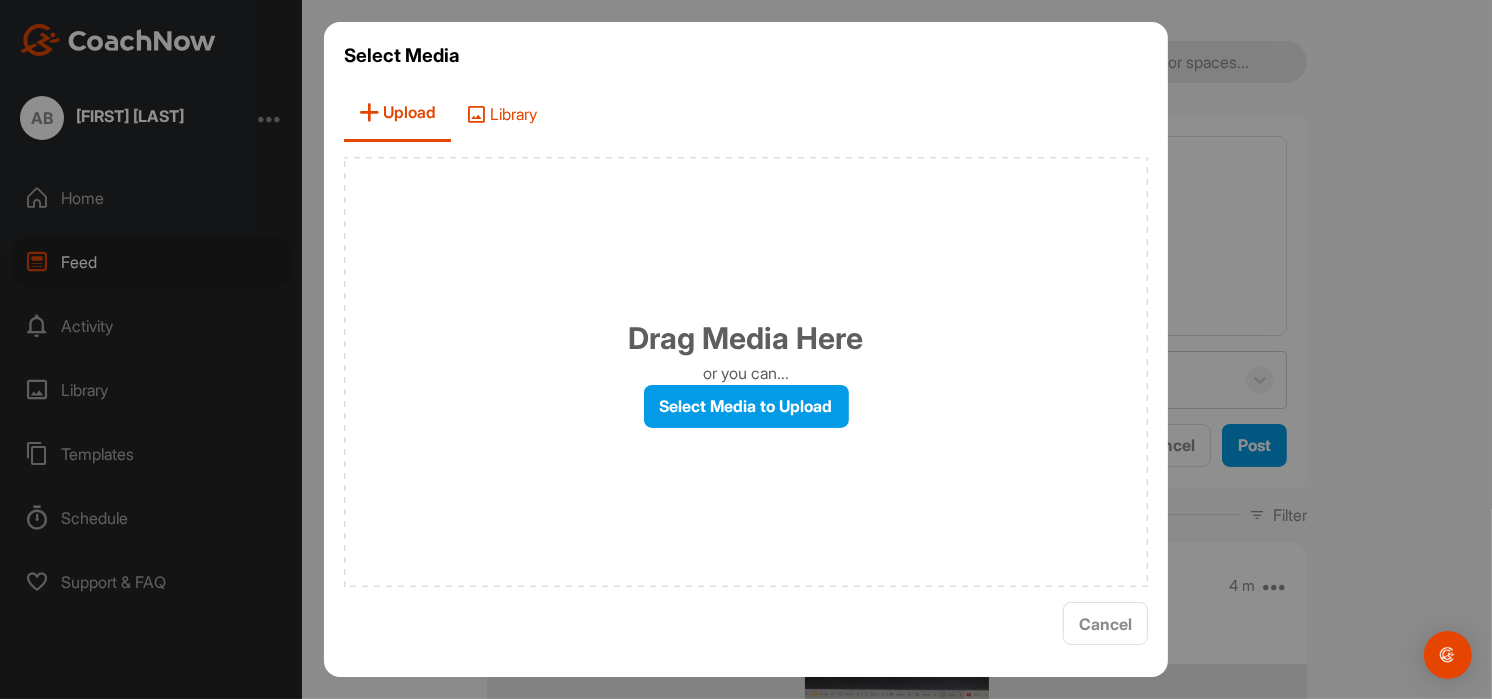 click on "Library" at bounding box center [501, 113] 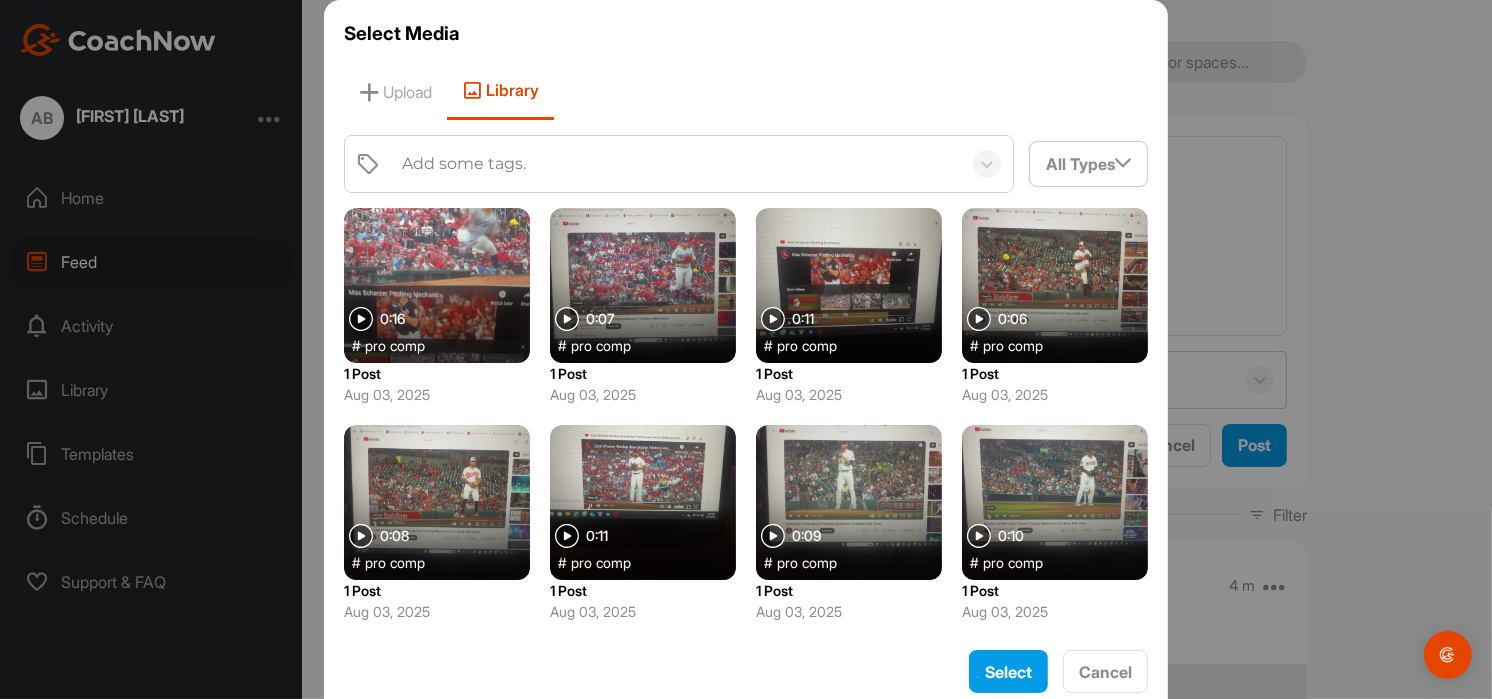 click at bounding box center (643, 285) 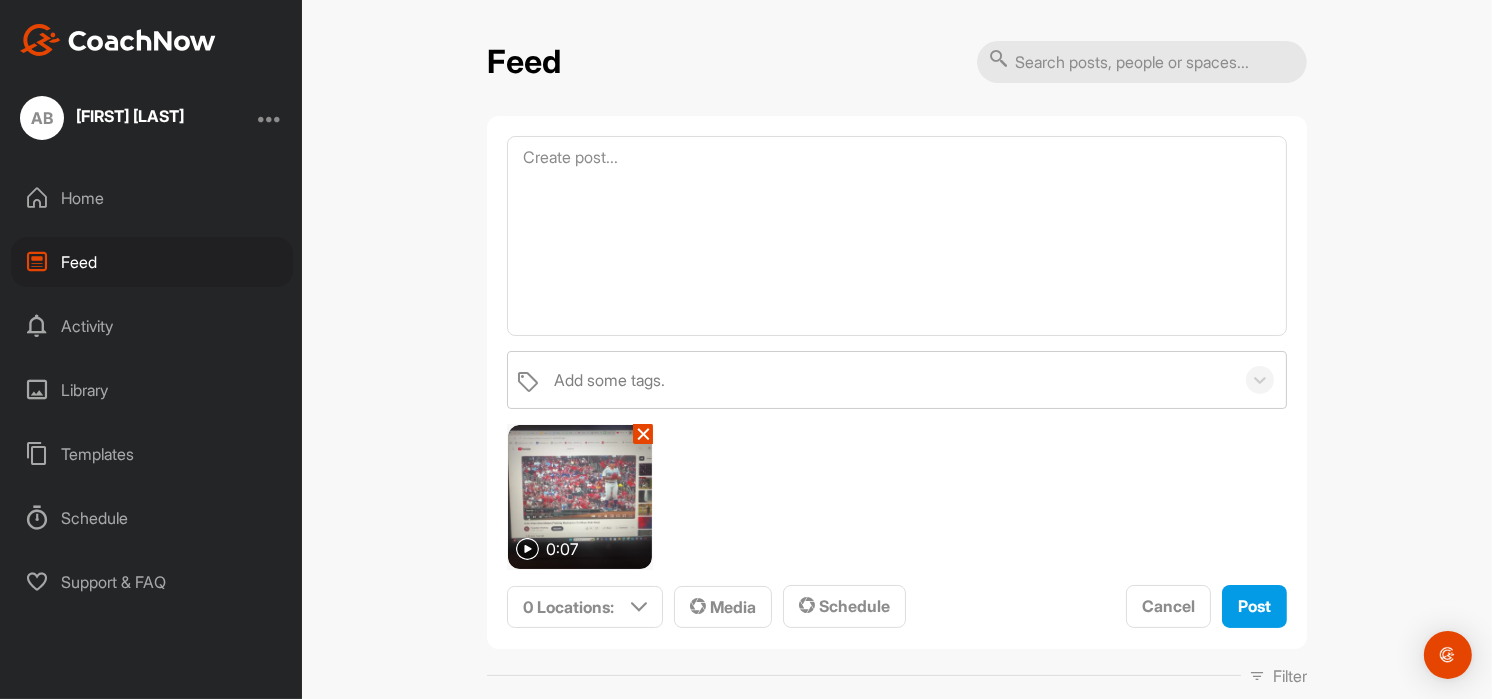 click on "Add some tags. 0:07 ✕ 0 Locations : Smart Lists Unanswered by me 15 days inactive 15 days active Spaces AB Alex Beebe Baseball AB Alex Beebe Baseball   Media   Schedule   Cancel   Post" at bounding box center [897, 490] 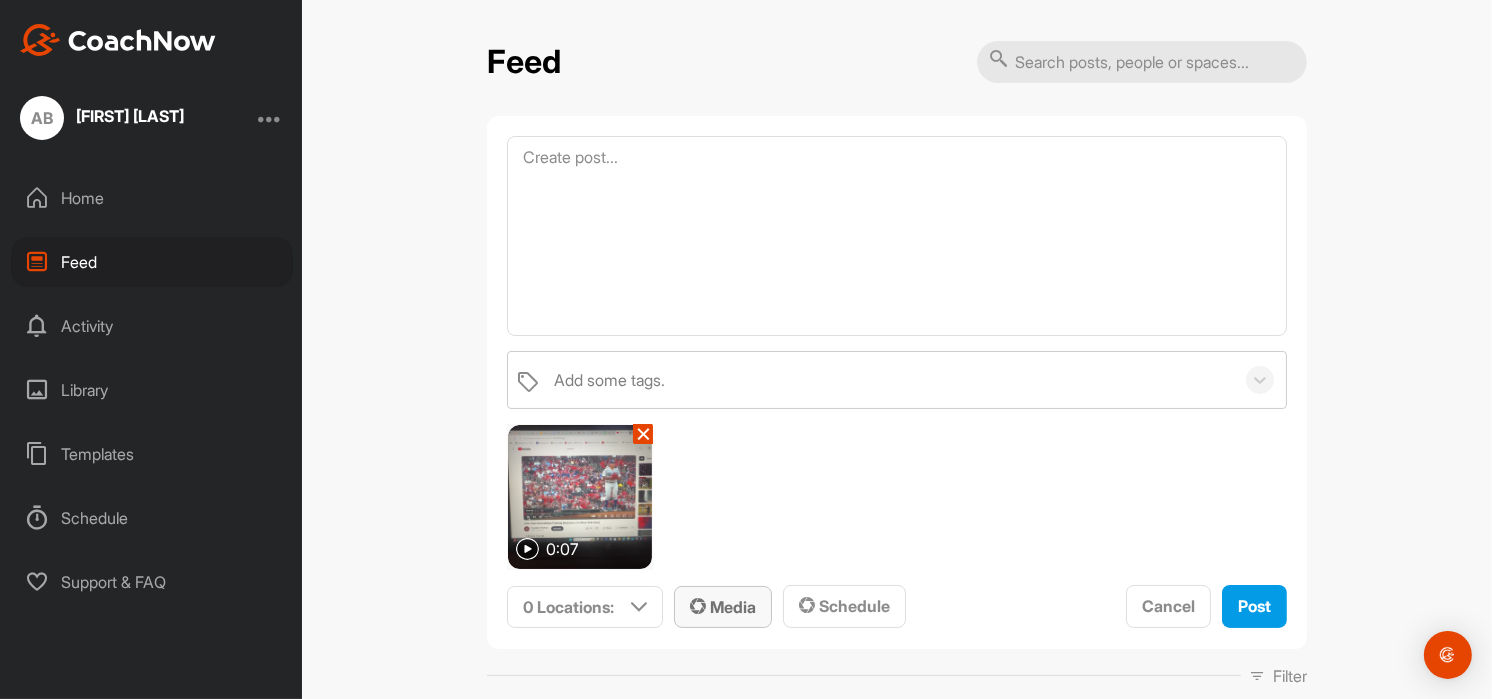 click on "Media" at bounding box center [723, 607] 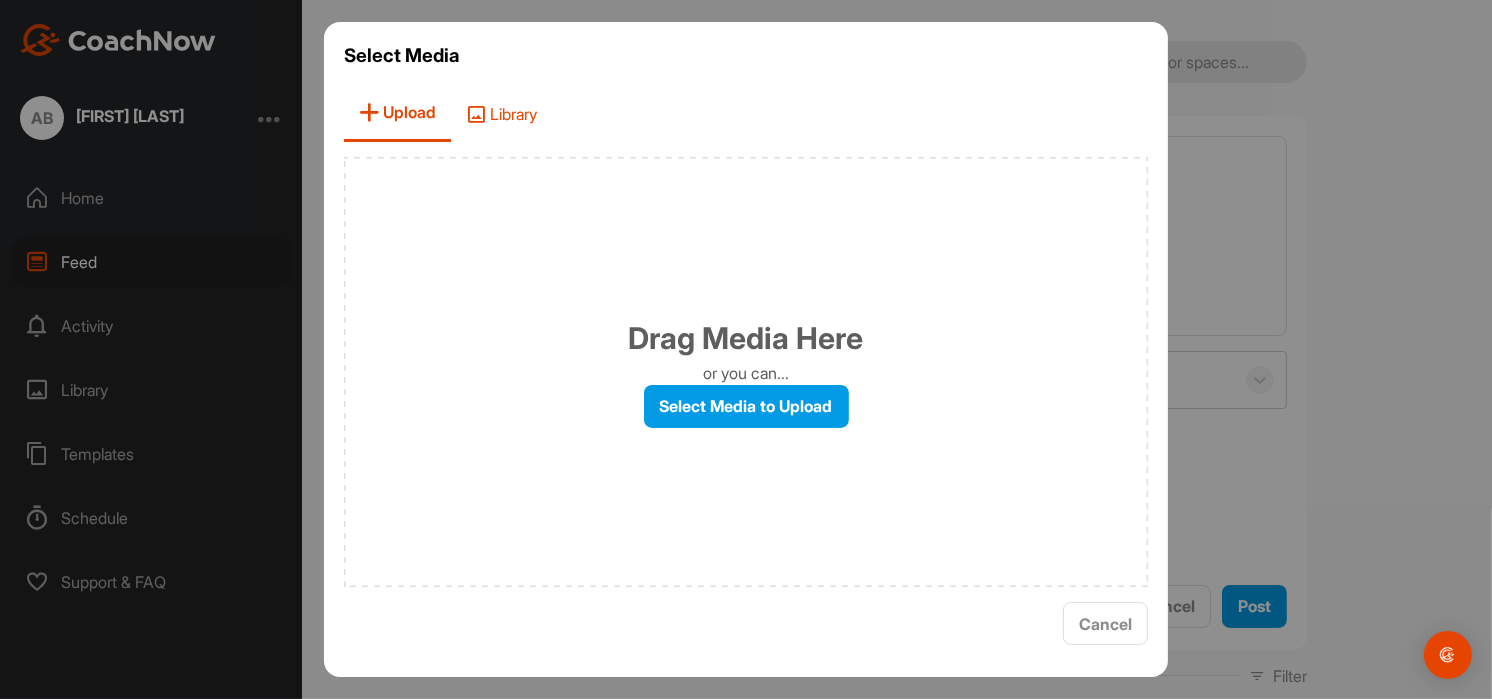 click at bounding box center [476, 114] 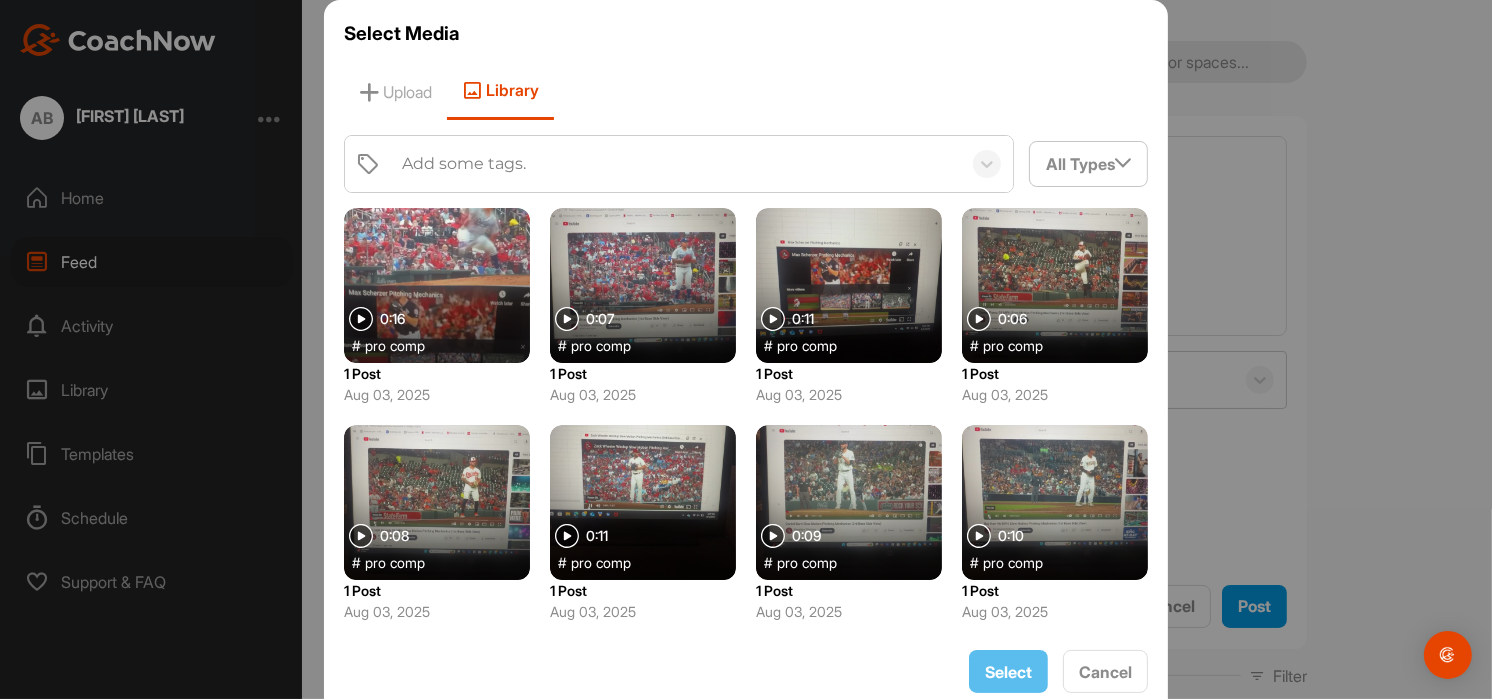 click at bounding box center (849, 285) 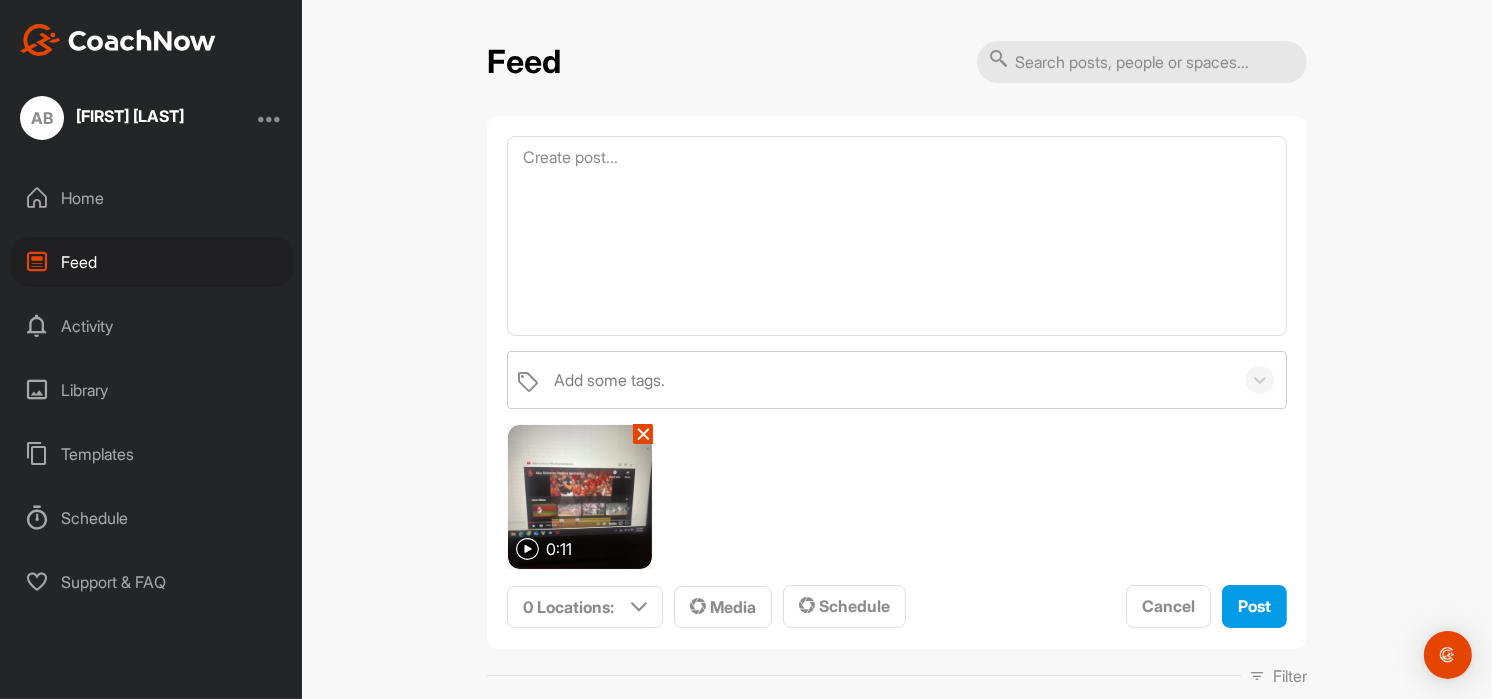 click at bounding box center [580, 497] 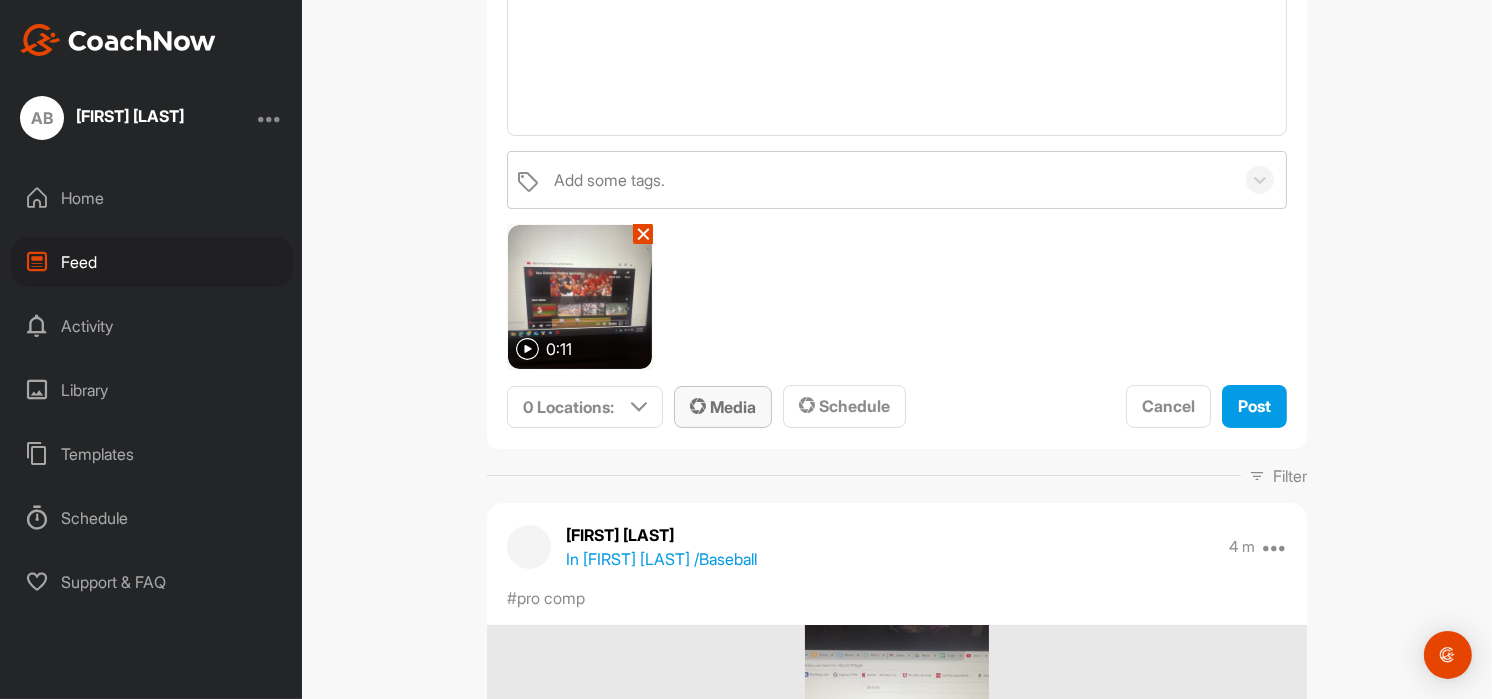 scroll, scrollTop: 100, scrollLeft: 0, axis: vertical 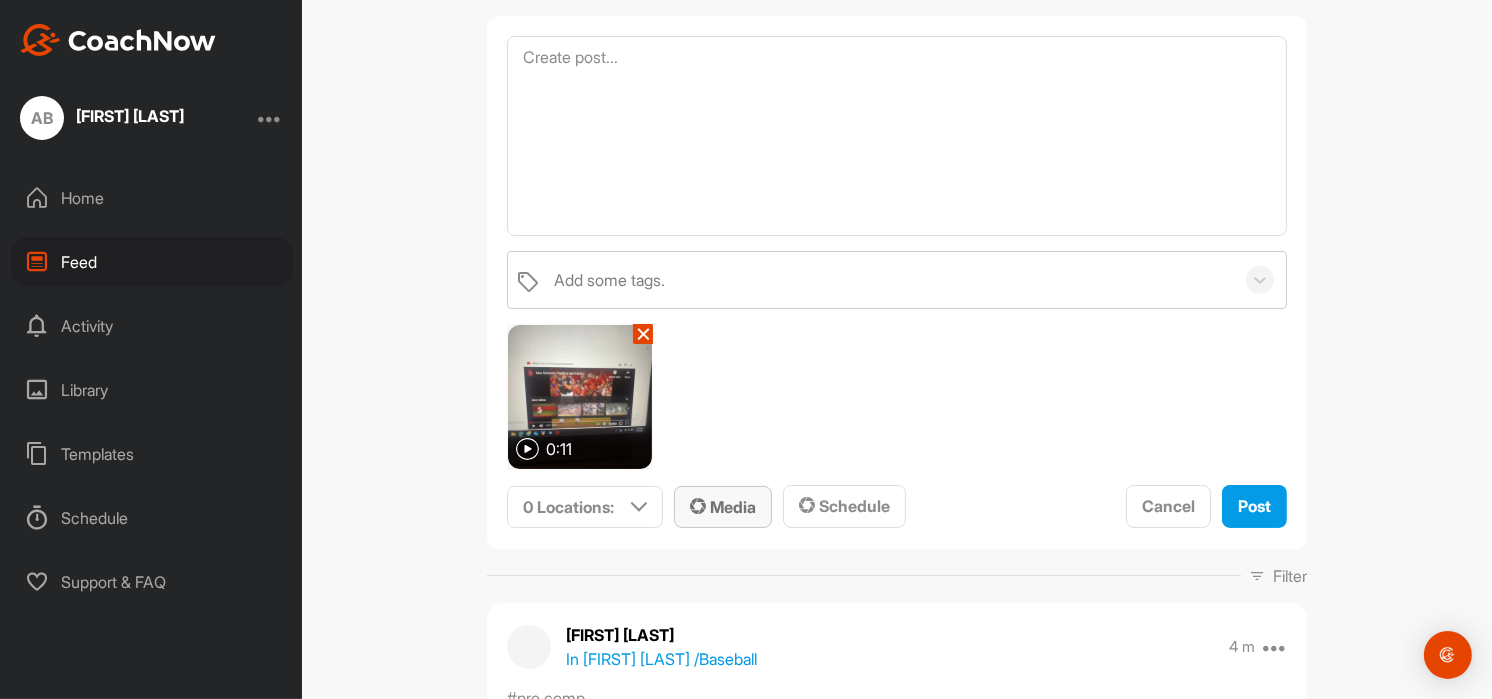 click on "Media" at bounding box center [723, 507] 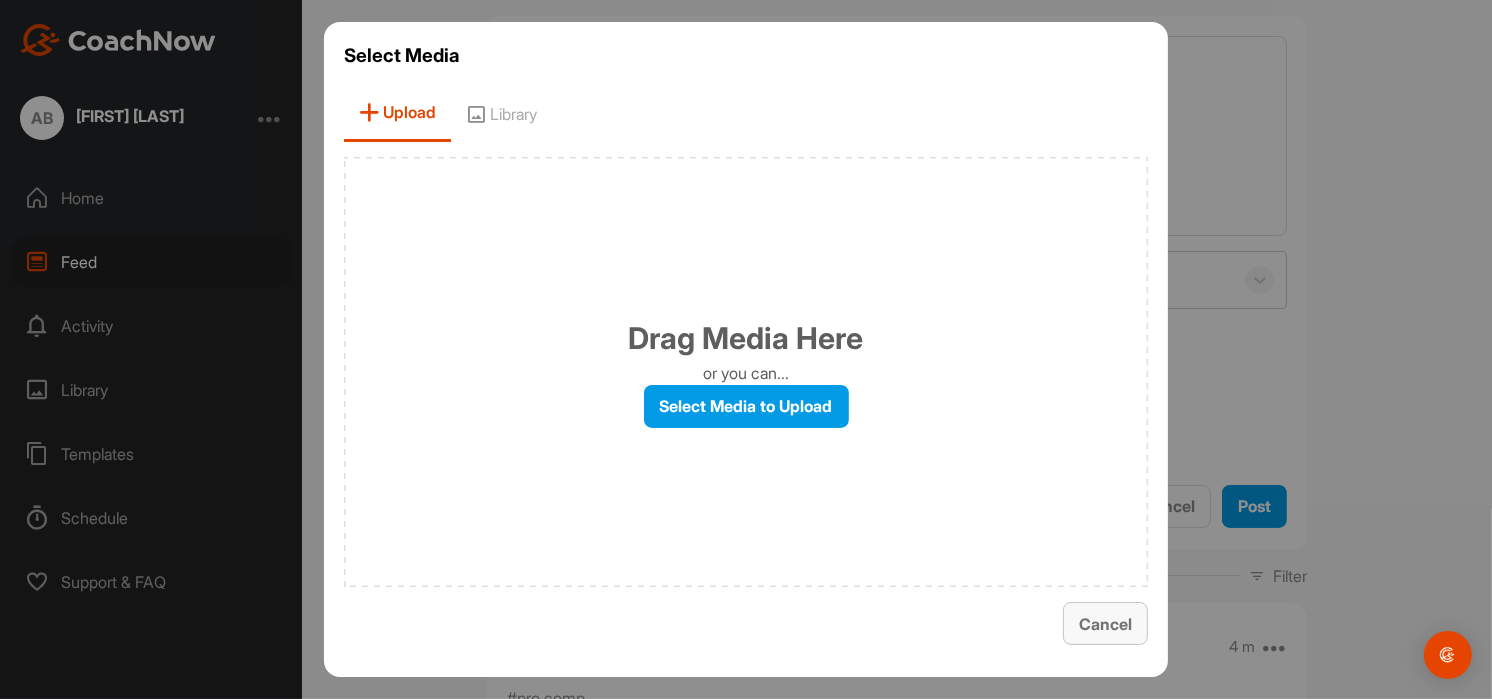 click on "Cancel" at bounding box center [1105, 624] 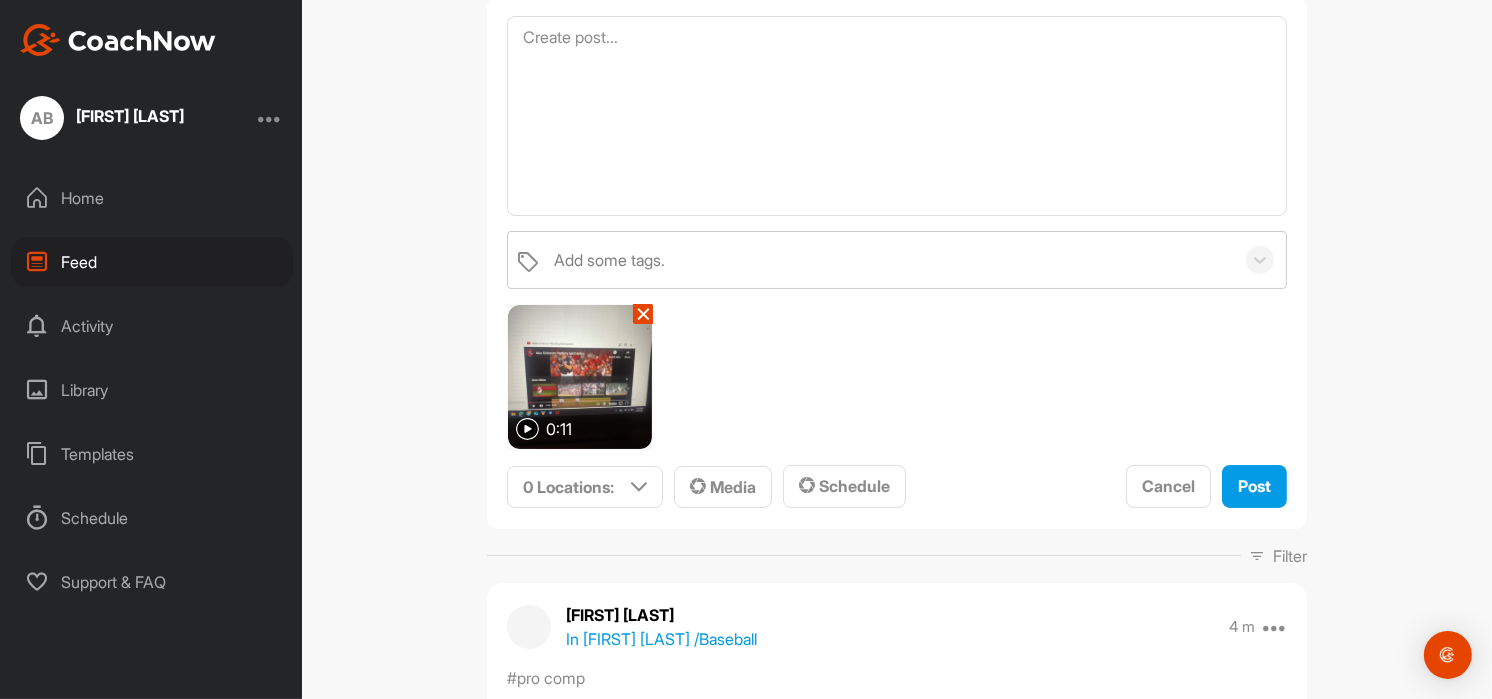 scroll, scrollTop: 100, scrollLeft: 0, axis: vertical 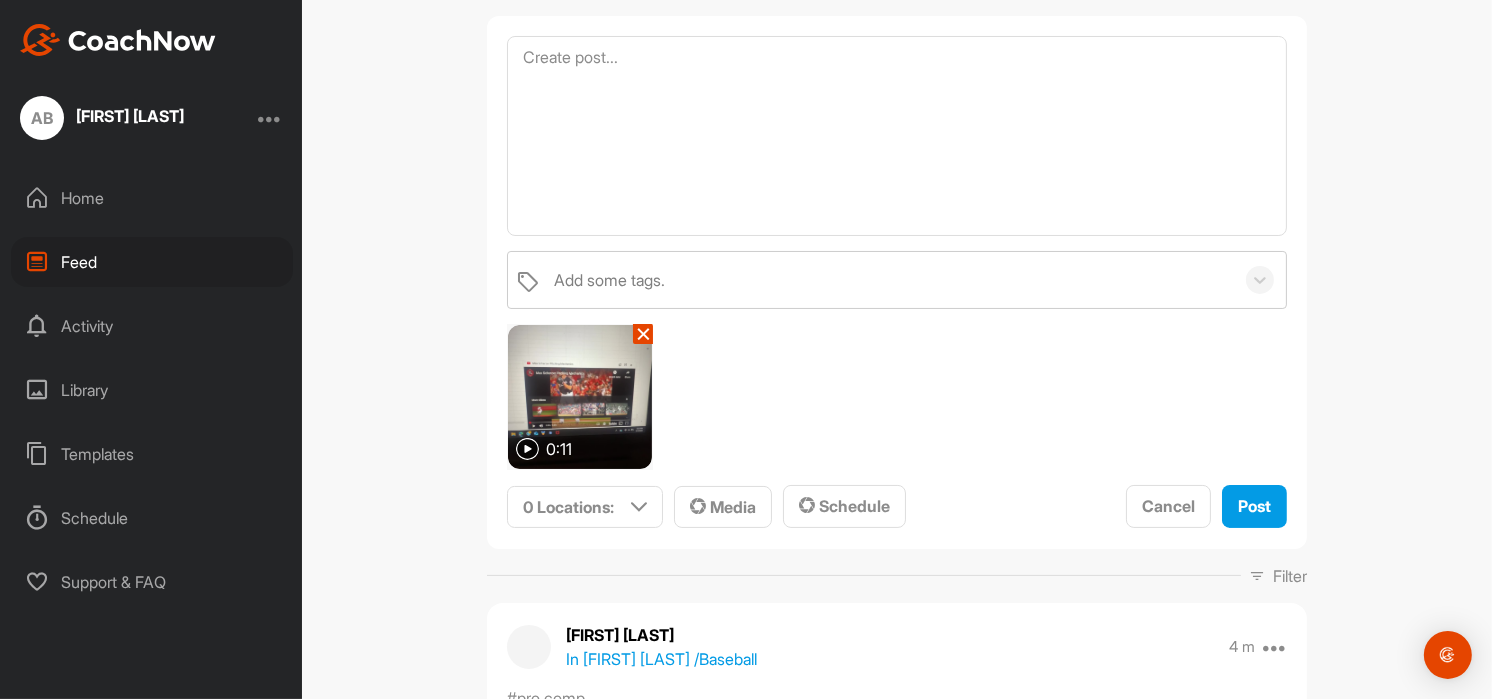 click on "✕" at bounding box center (643, 334) 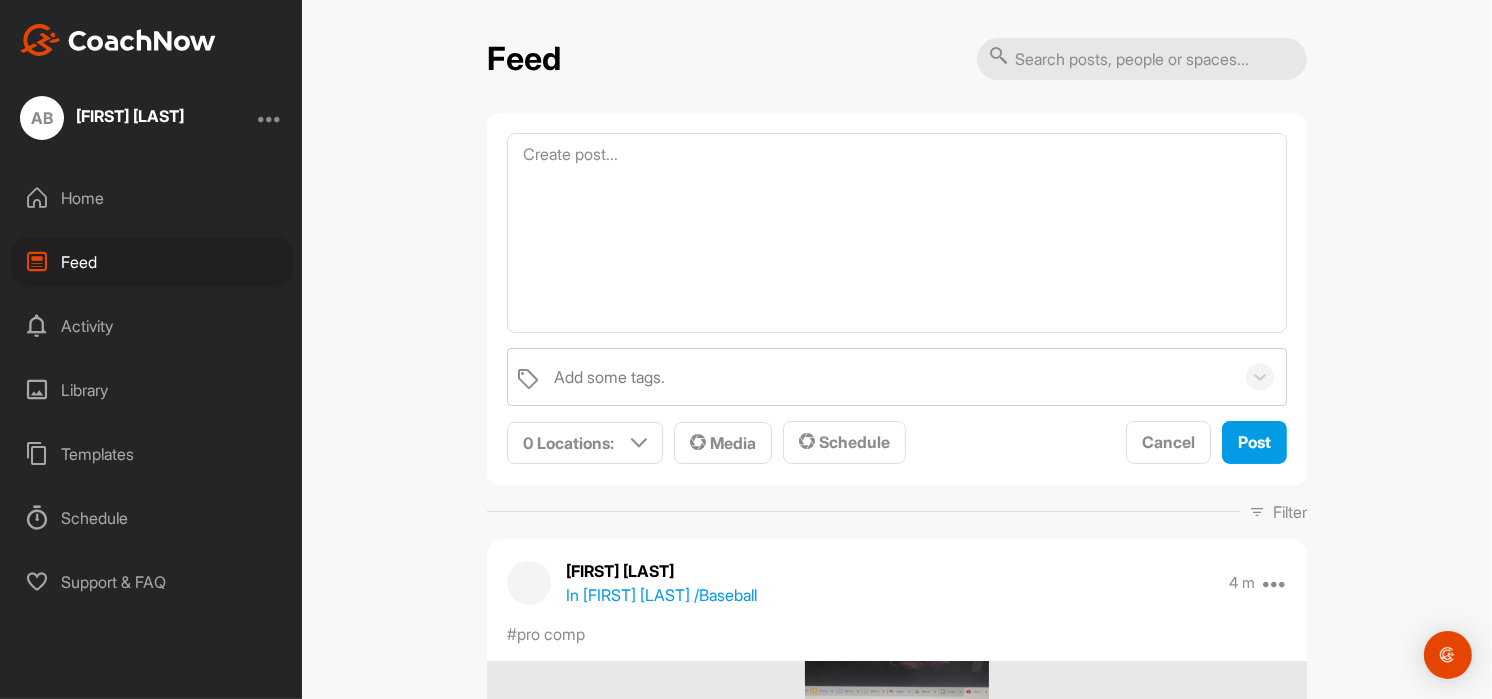 scroll, scrollTop: 0, scrollLeft: 0, axis: both 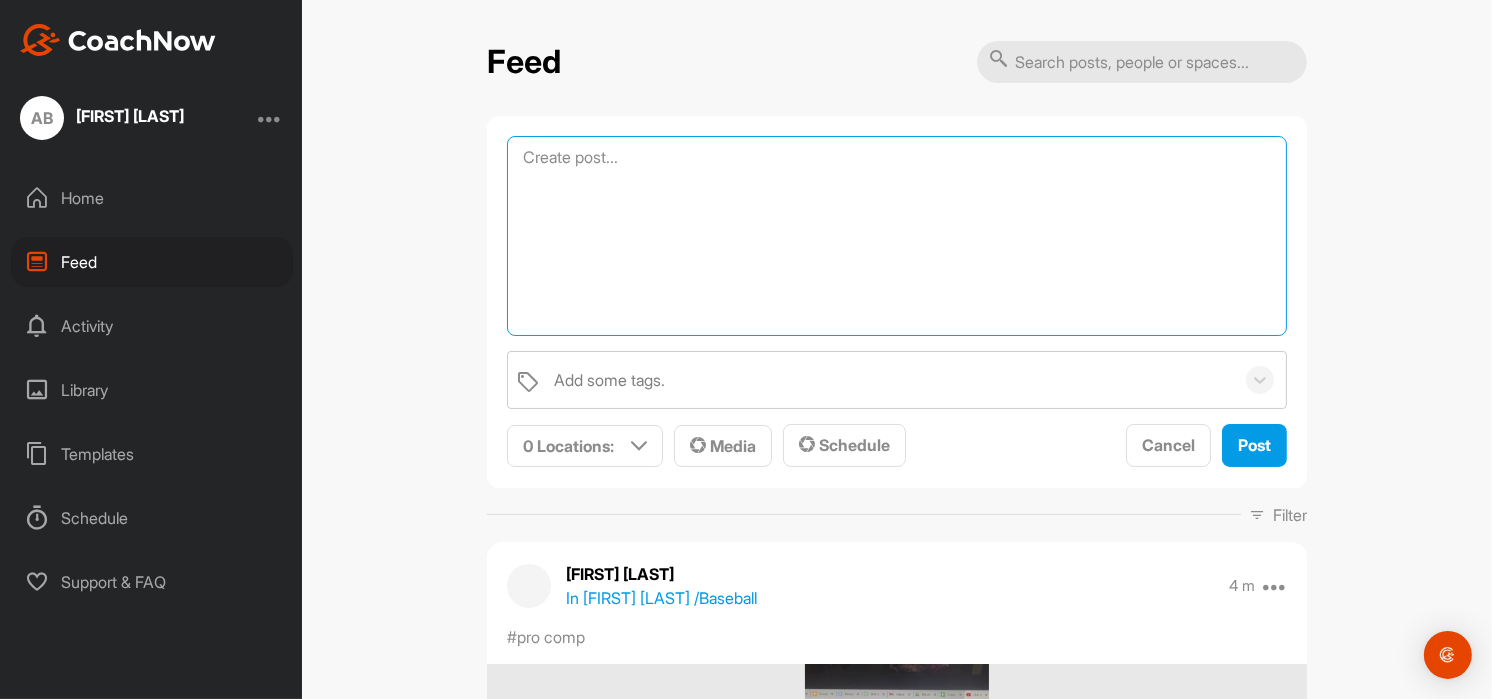 click at bounding box center [897, 236] 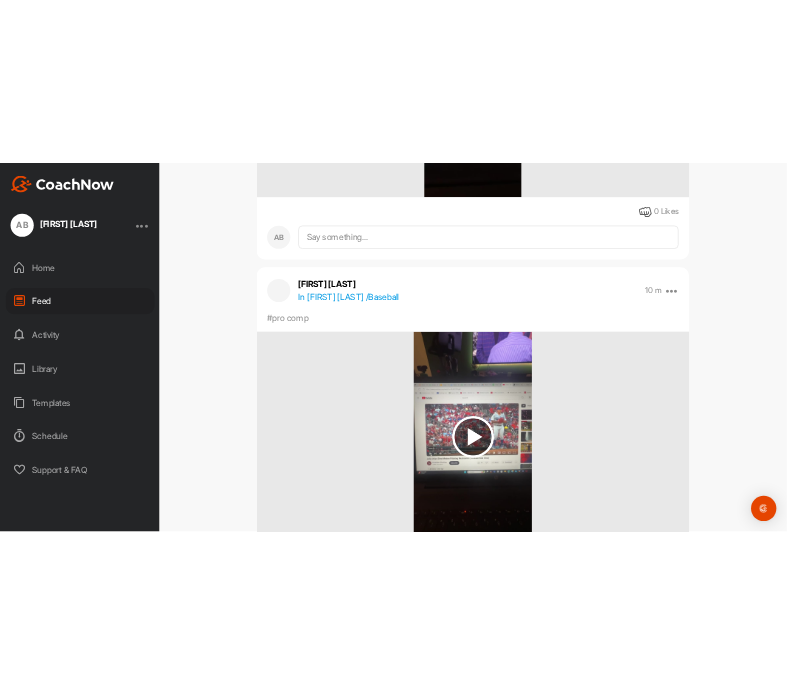 scroll, scrollTop: 1100, scrollLeft: 0, axis: vertical 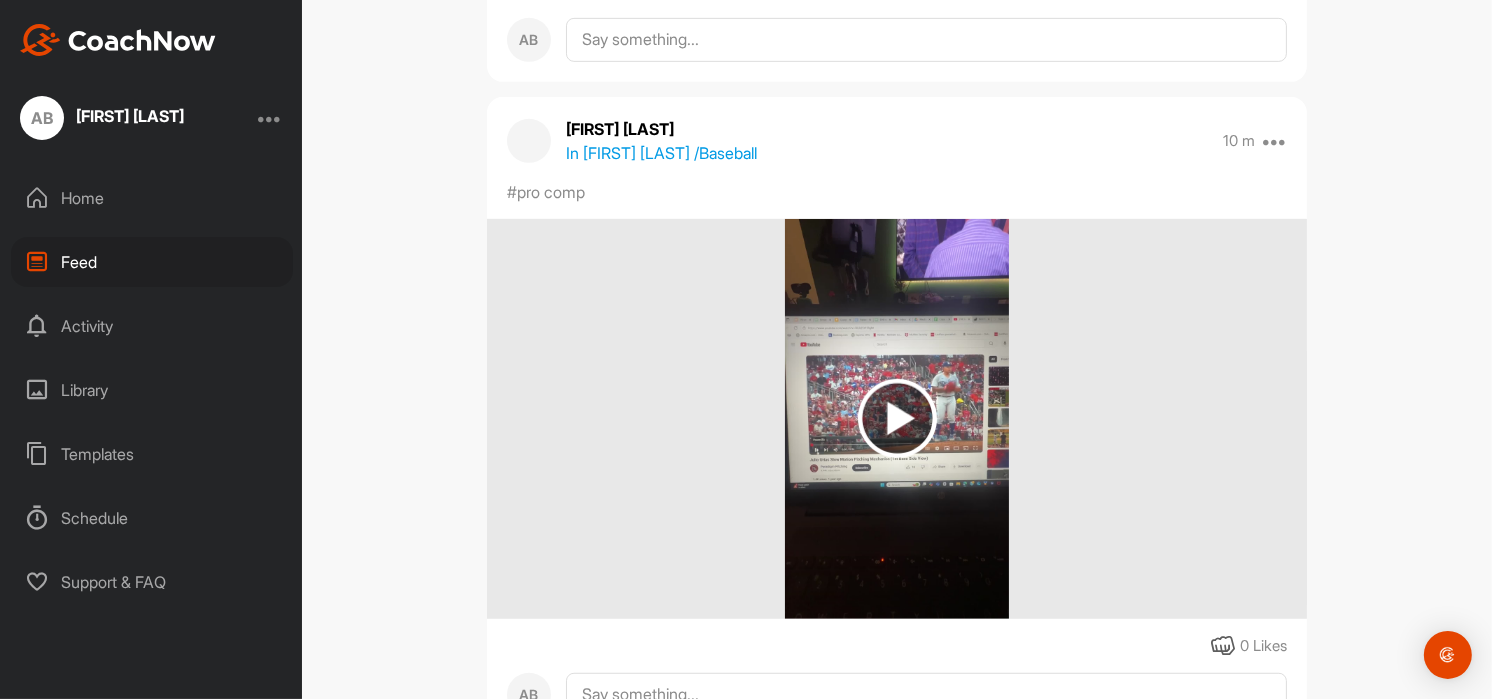 click at bounding box center (897, 418) 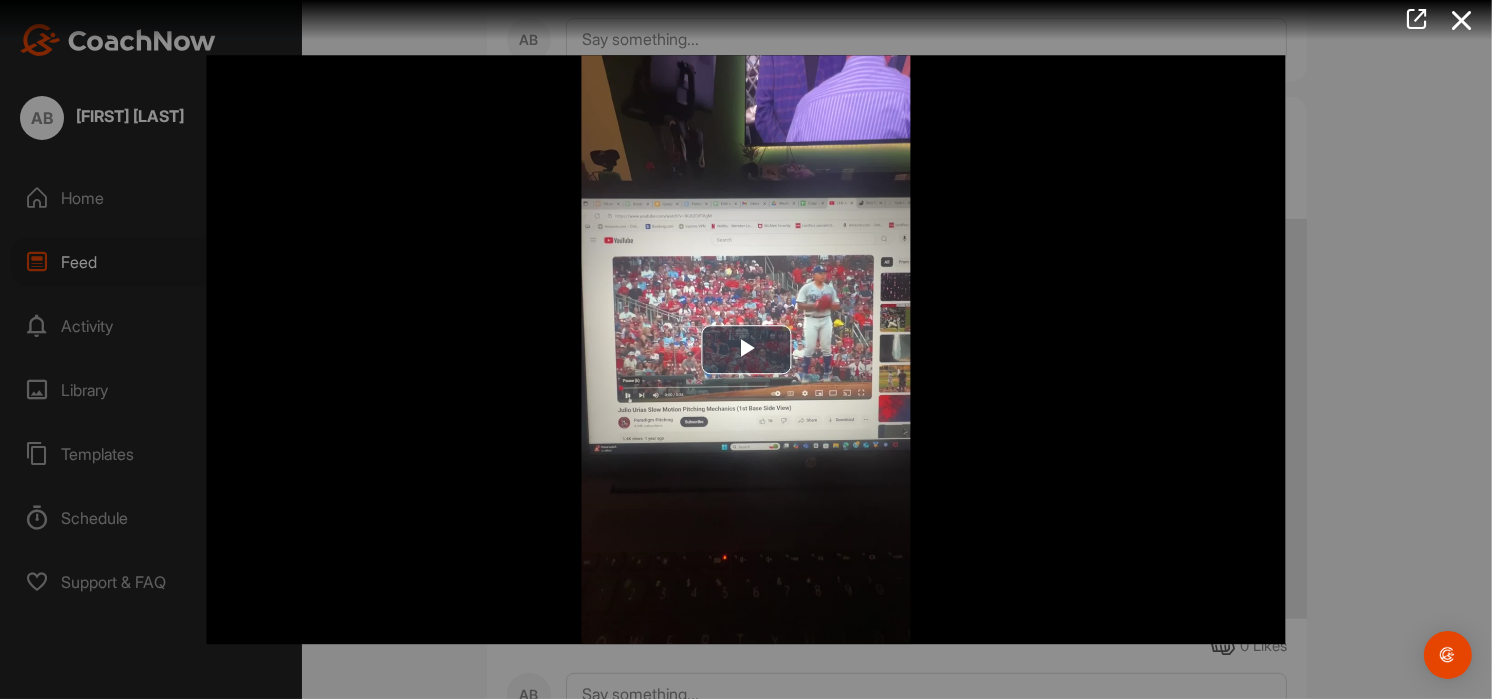 drag, startPoint x: 1491, startPoint y: 57, endPoint x: 1412, endPoint y: 16, distance: 89.005615 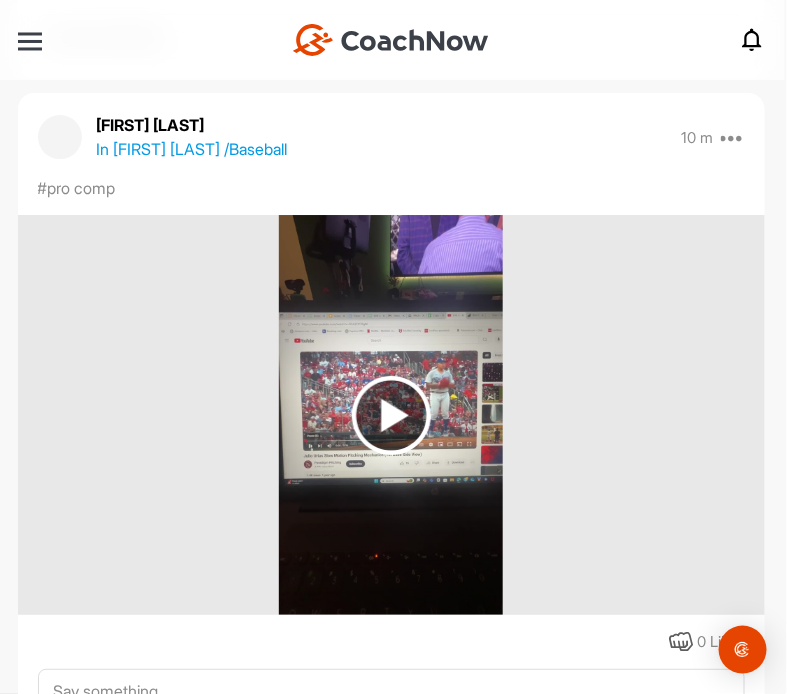 scroll, scrollTop: 1300, scrollLeft: 0, axis: vertical 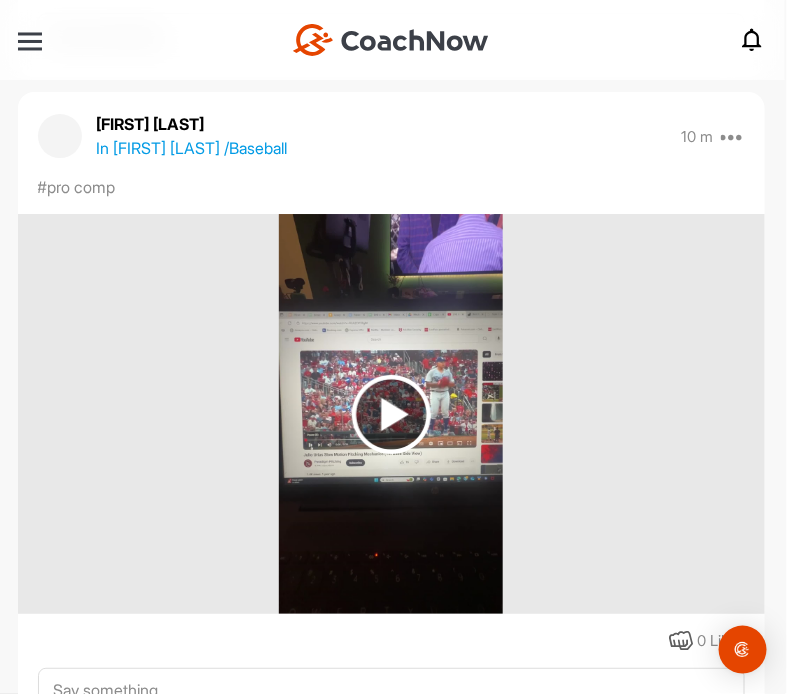 click at bounding box center [391, 414] 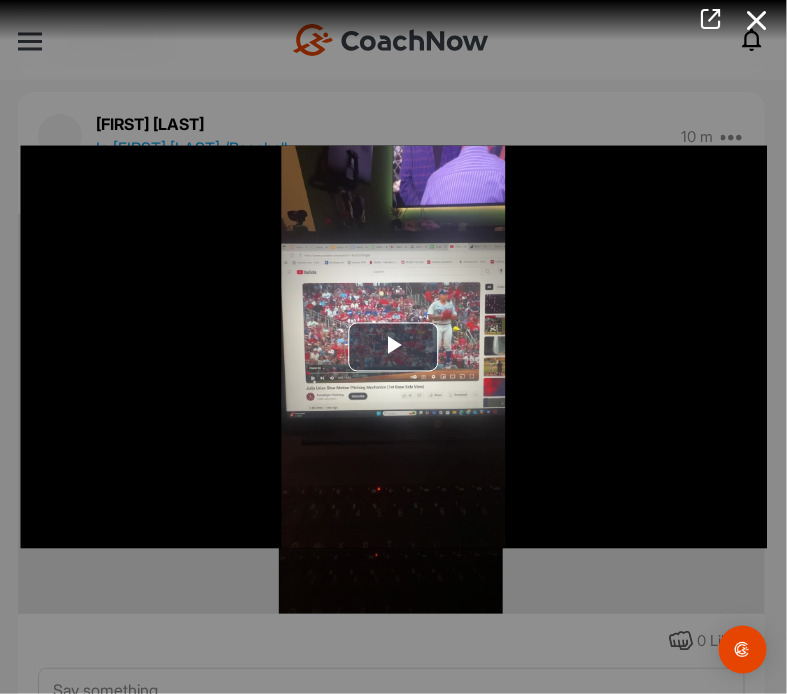 click at bounding box center [757, 20] 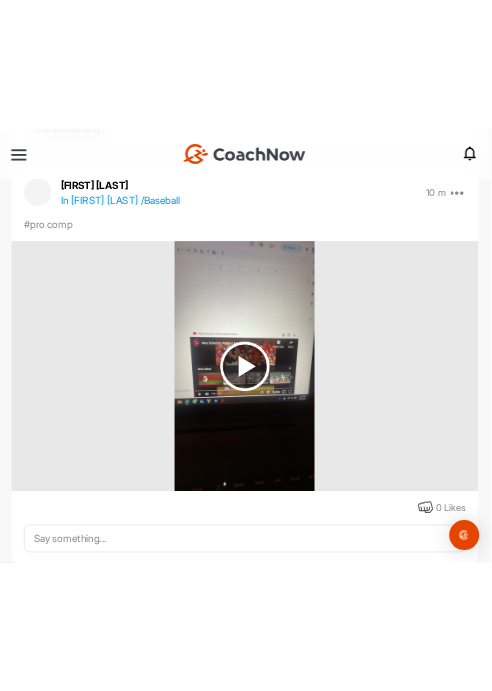 scroll, scrollTop: 2000, scrollLeft: 0, axis: vertical 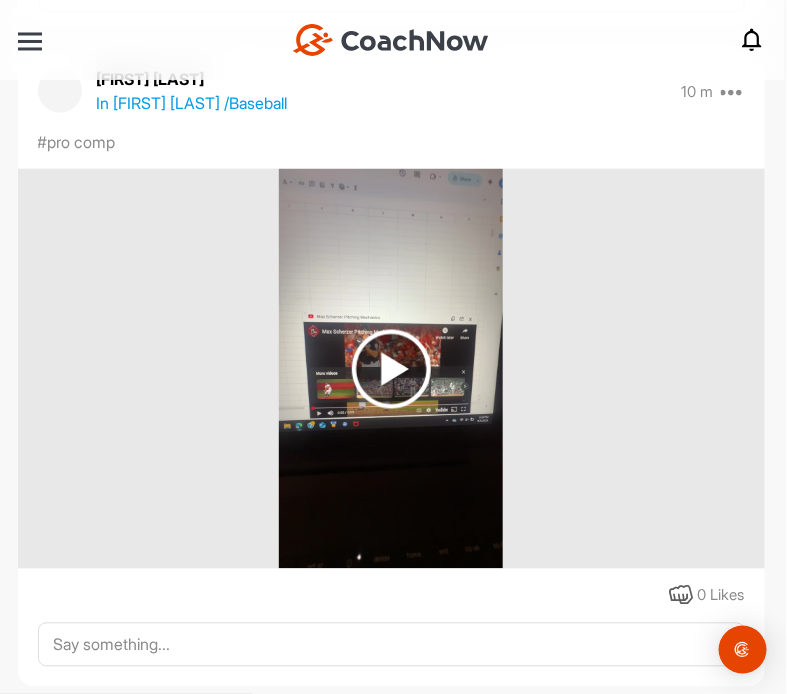 click at bounding box center [391, 369] 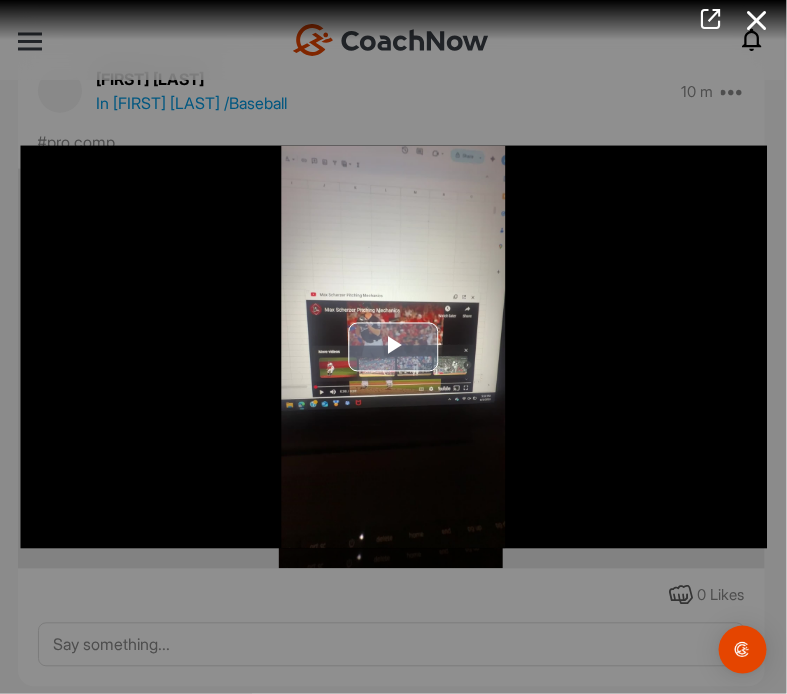 click at bounding box center (394, 347) 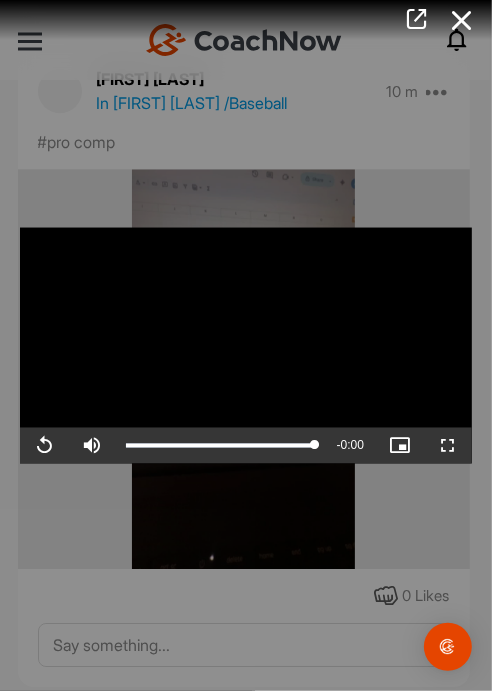 drag, startPoint x: 253, startPoint y: 310, endPoint x: 246, endPoint y: 325, distance: 16.552946 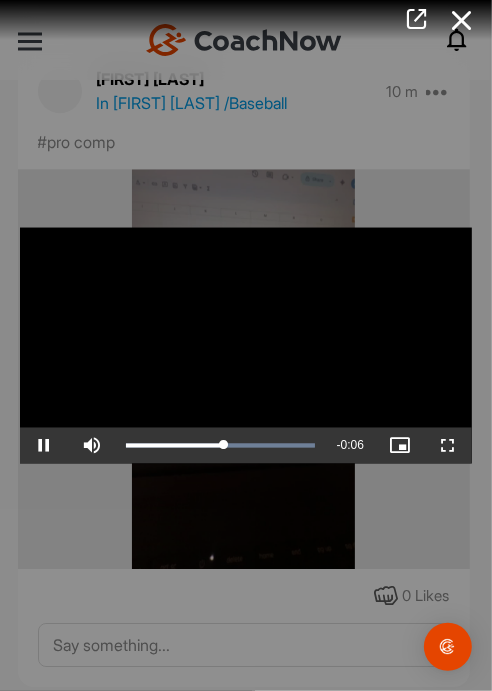 click at bounding box center [246, 345] 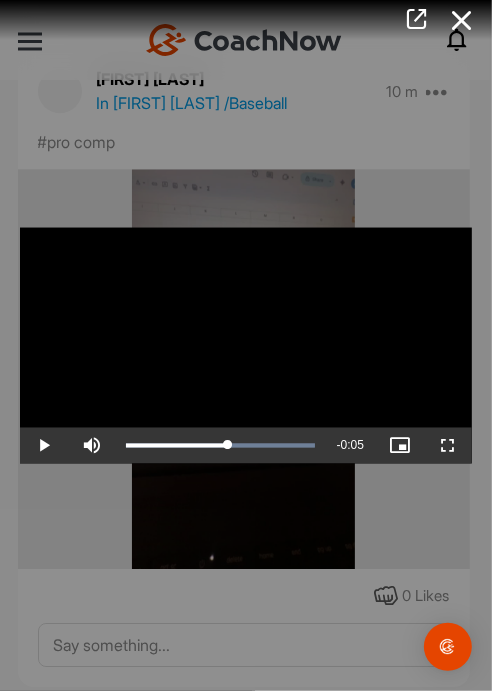 drag, startPoint x: 205, startPoint y: 372, endPoint x: 207, endPoint y: 355, distance: 17.117243 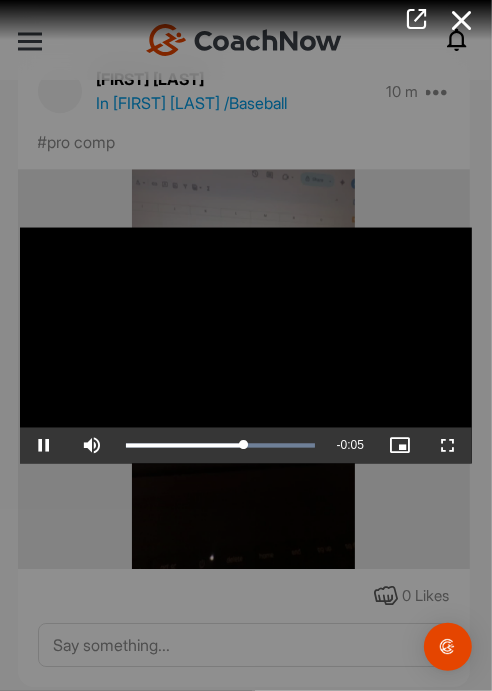 drag, startPoint x: 241, startPoint y: 316, endPoint x: 250, endPoint y: 166, distance: 150.26976 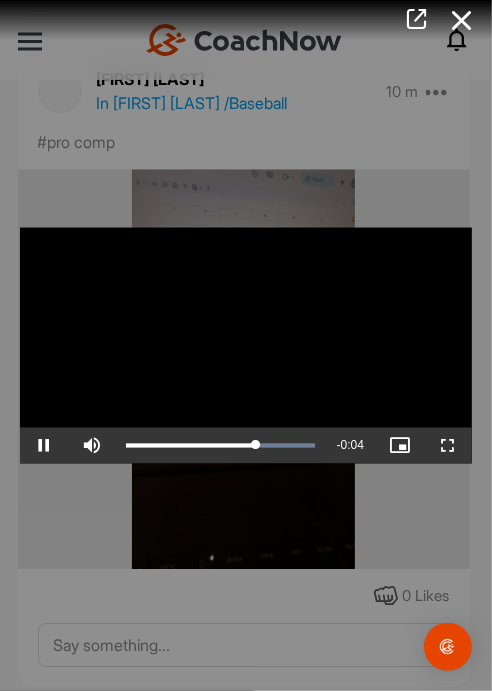 drag, startPoint x: 346, startPoint y: 286, endPoint x: 319, endPoint y: 172, distance: 117.15375 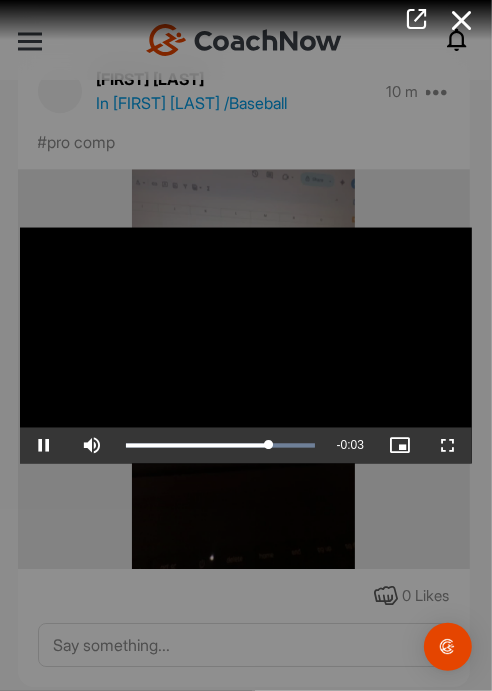 drag, startPoint x: 328, startPoint y: 322, endPoint x: 189, endPoint y: 421, distance: 170.65169 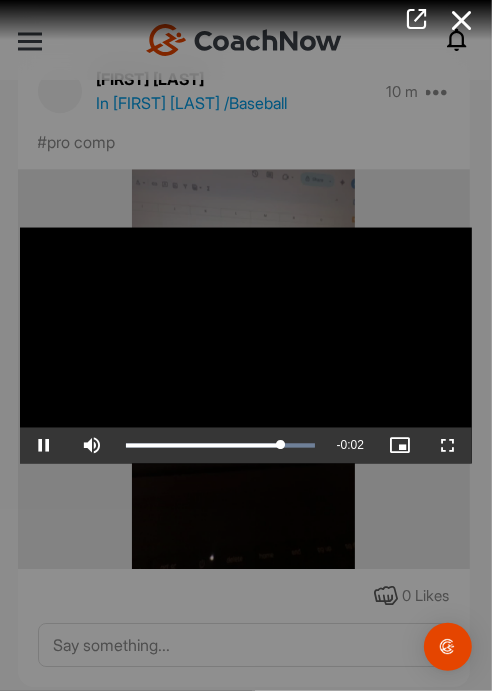 drag, startPoint x: 184, startPoint y: 365, endPoint x: 250, endPoint y: 321, distance: 79.32213 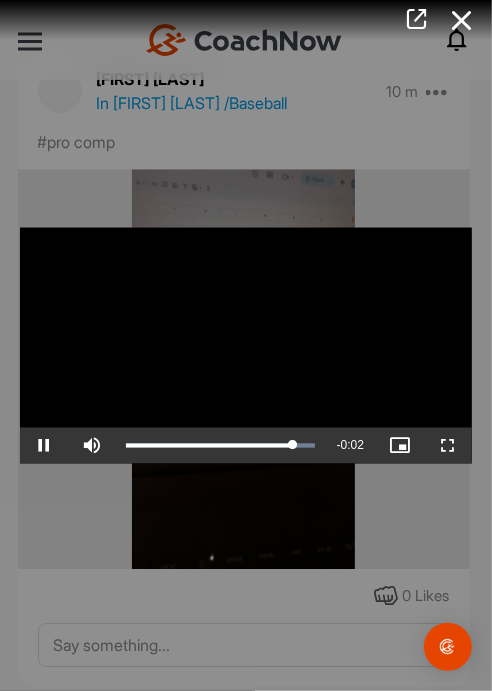 drag, startPoint x: 249, startPoint y: 299, endPoint x: 337, endPoint y: 306, distance: 88.27797 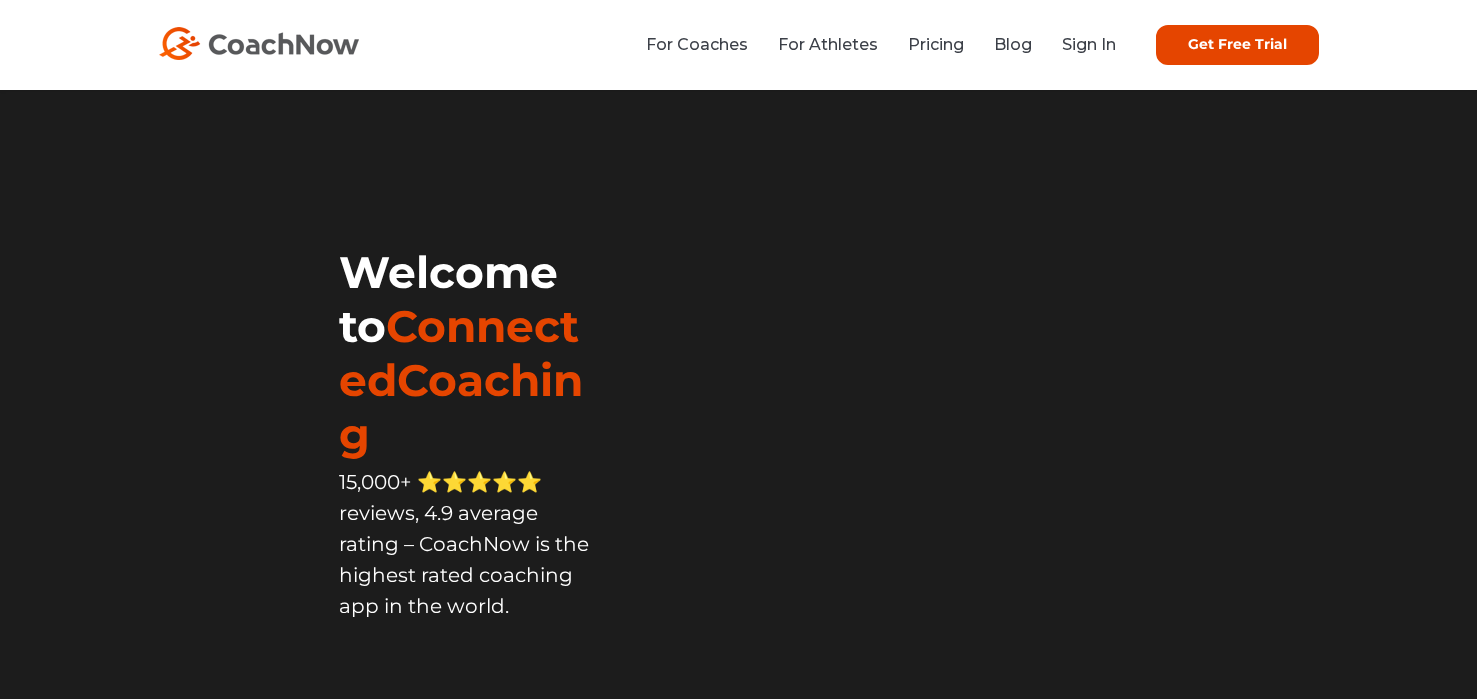 scroll, scrollTop: 0, scrollLeft: 0, axis: both 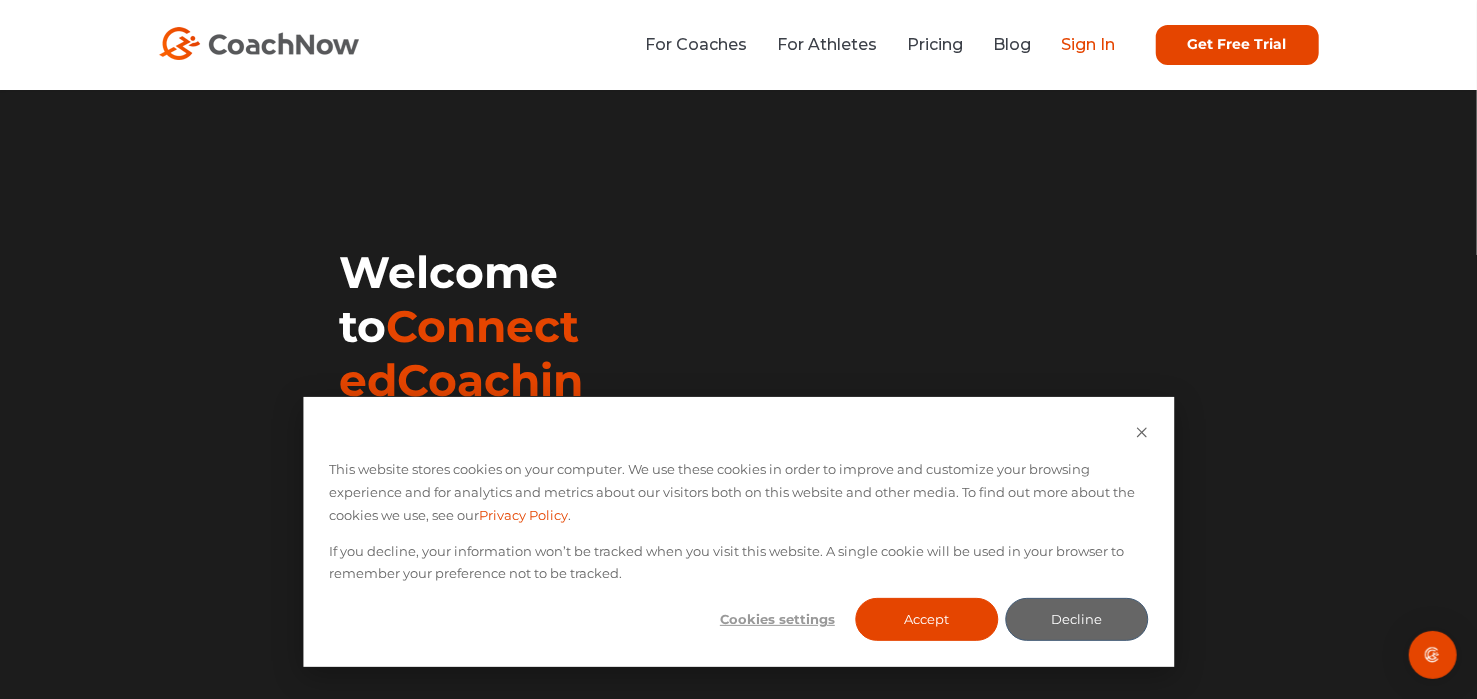 click on "Sign In" at bounding box center (1089, 44) 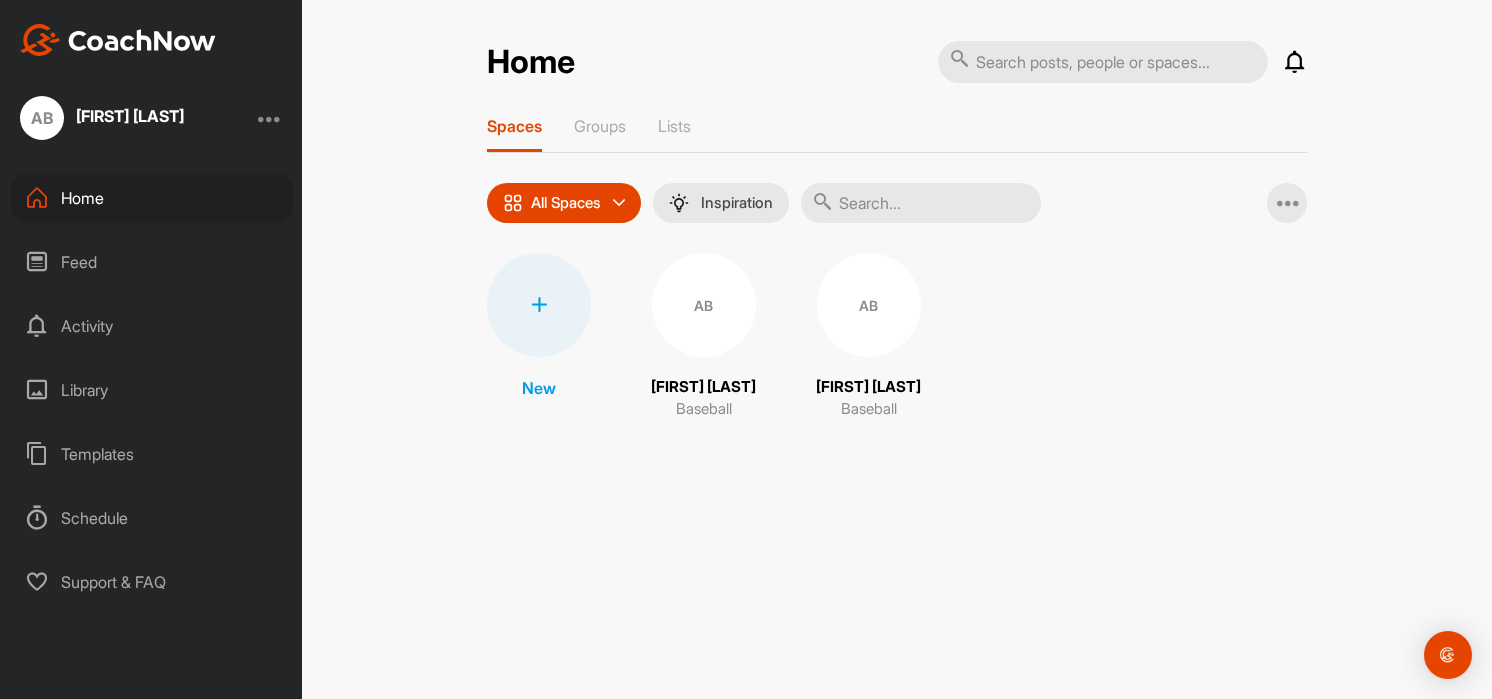 scroll, scrollTop: 0, scrollLeft: 0, axis: both 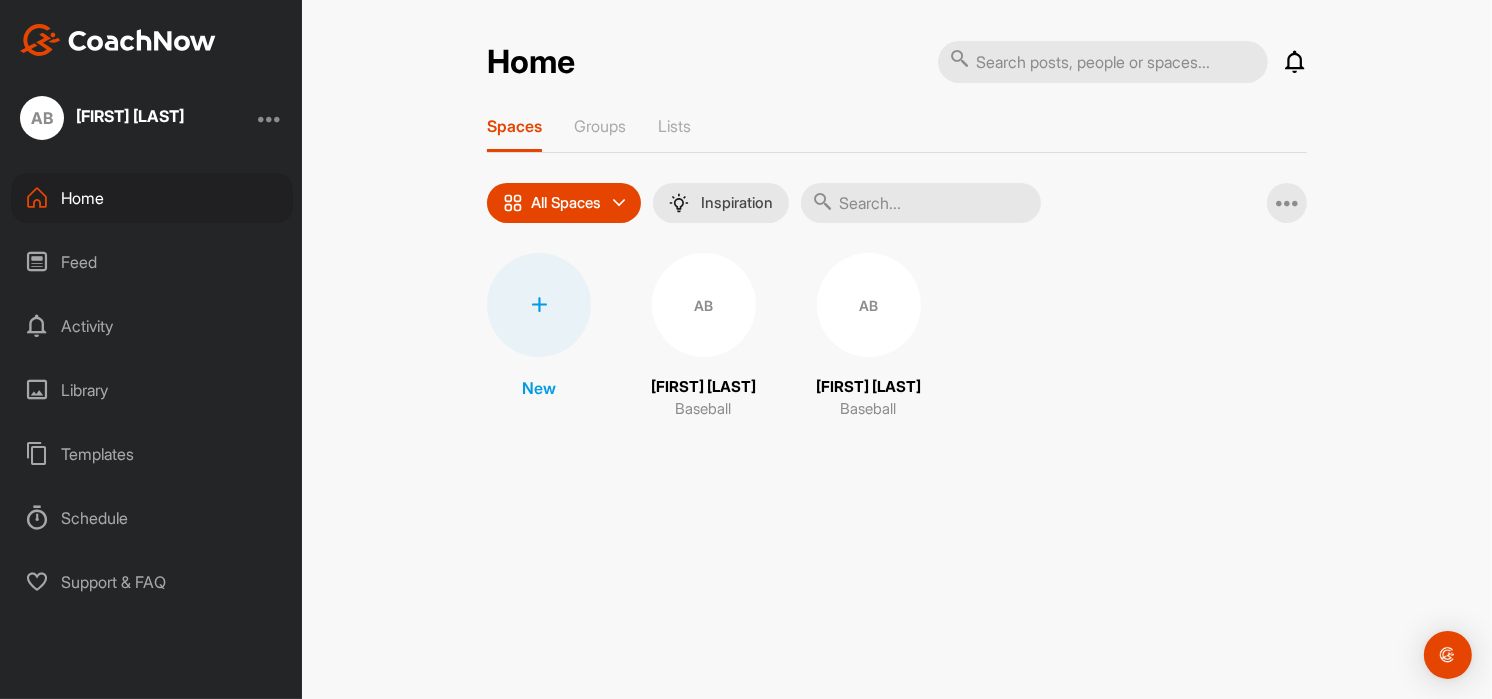 click on "AB" at bounding box center (869, 305) 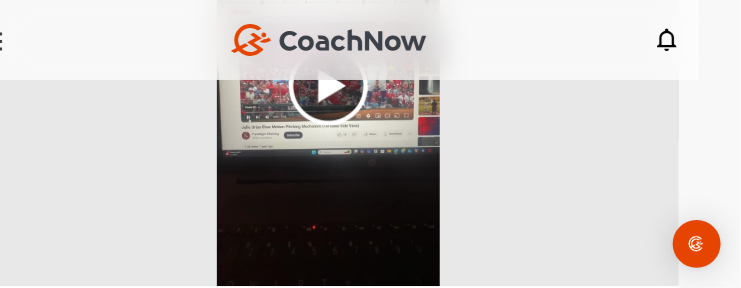 scroll, scrollTop: 1200, scrollLeft: 0, axis: vertical 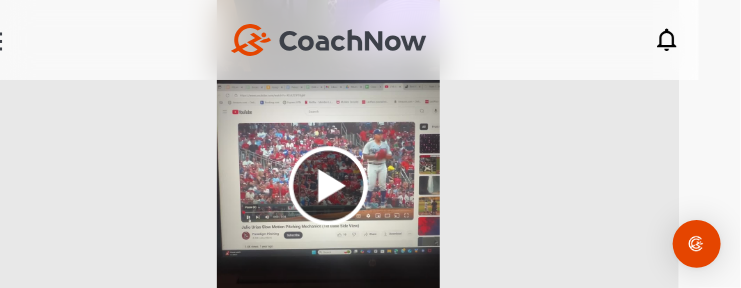 click at bounding box center (328, 185) 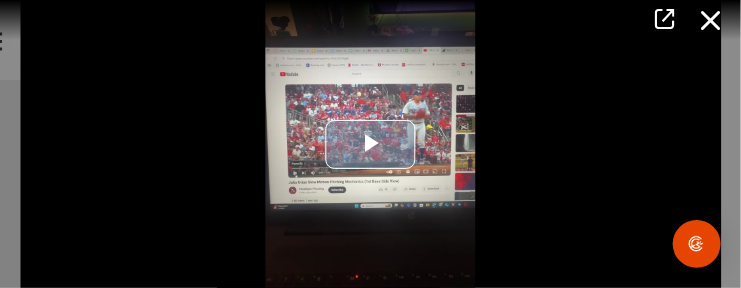 click at bounding box center (371, 144) 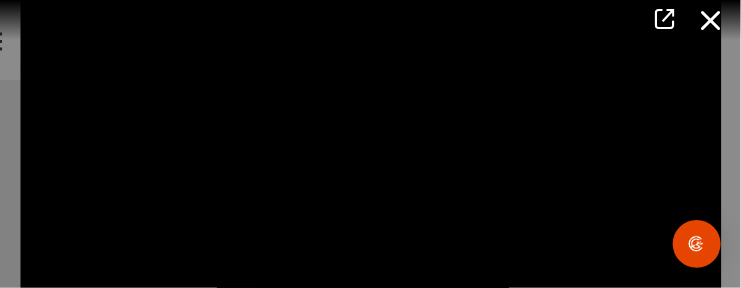 click at bounding box center [370, 144] 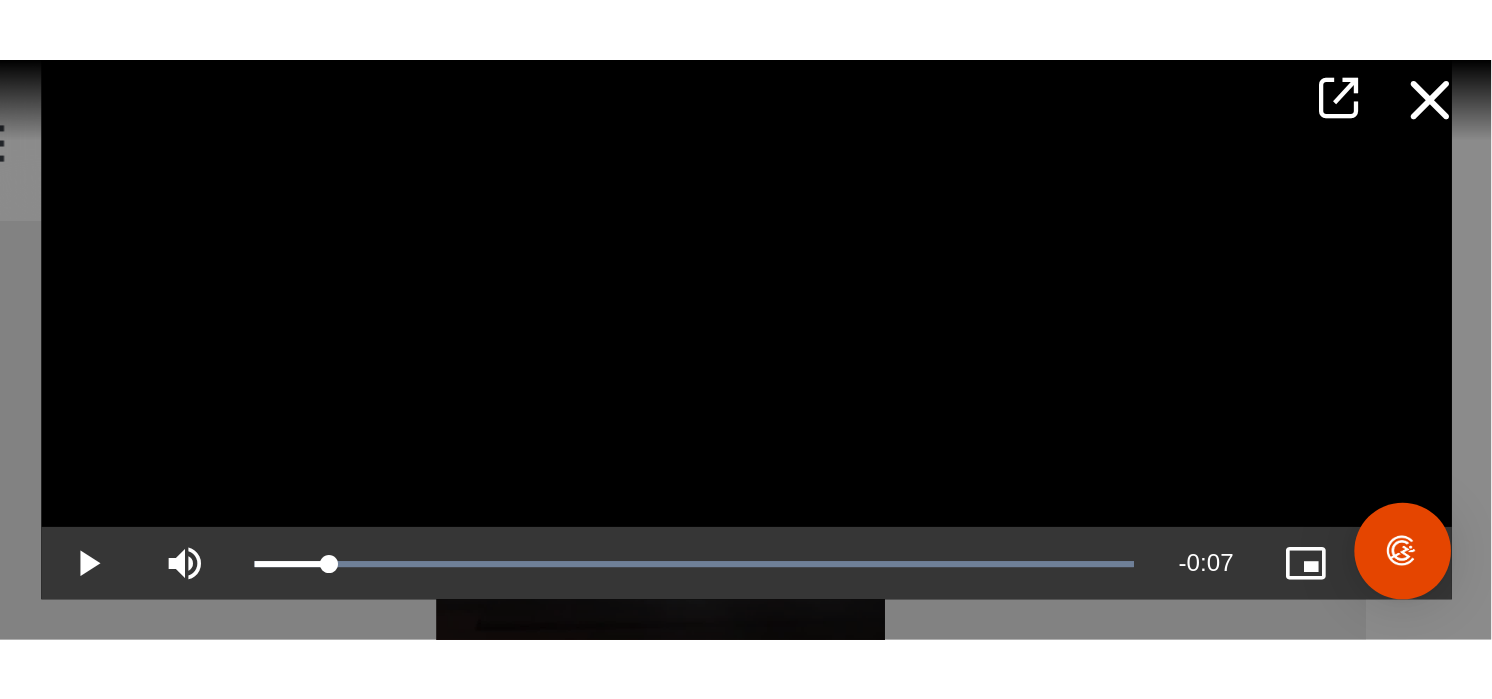 scroll, scrollTop: 0, scrollLeft: 0, axis: both 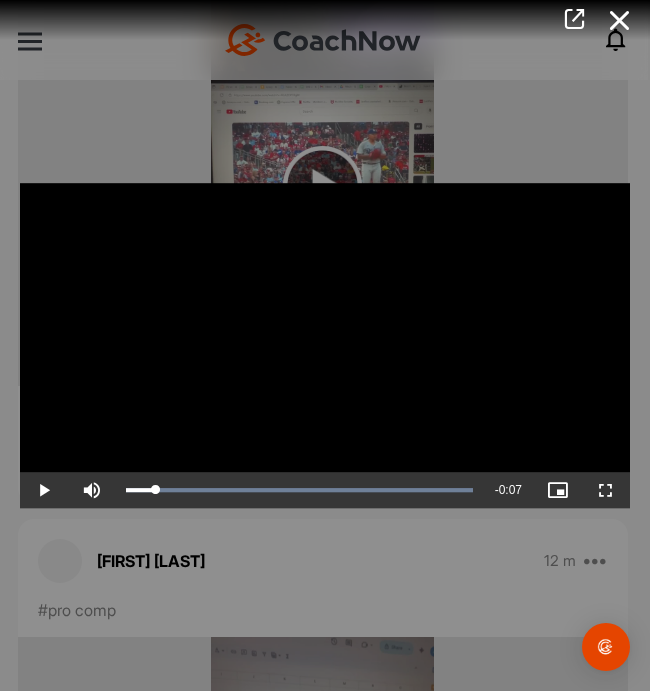 click at bounding box center [325, 346] 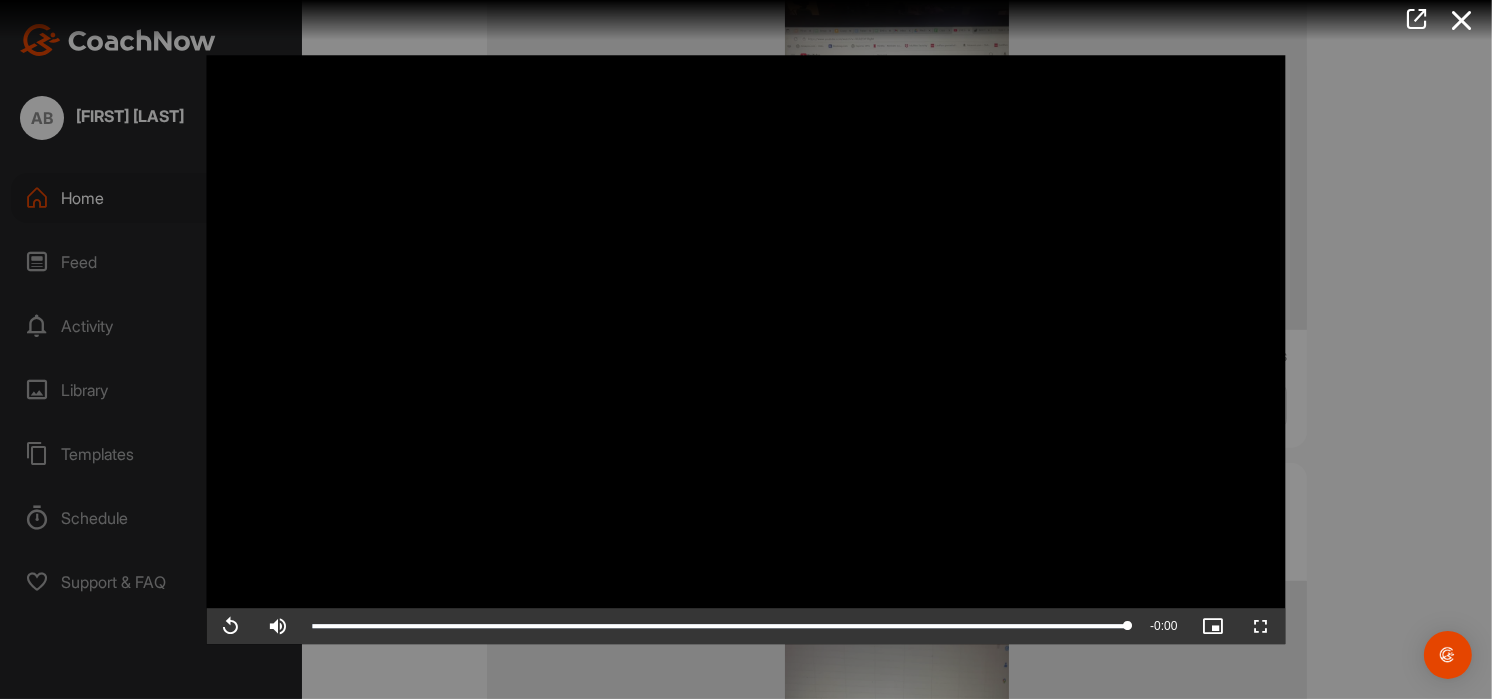 click at bounding box center (1462, 20) 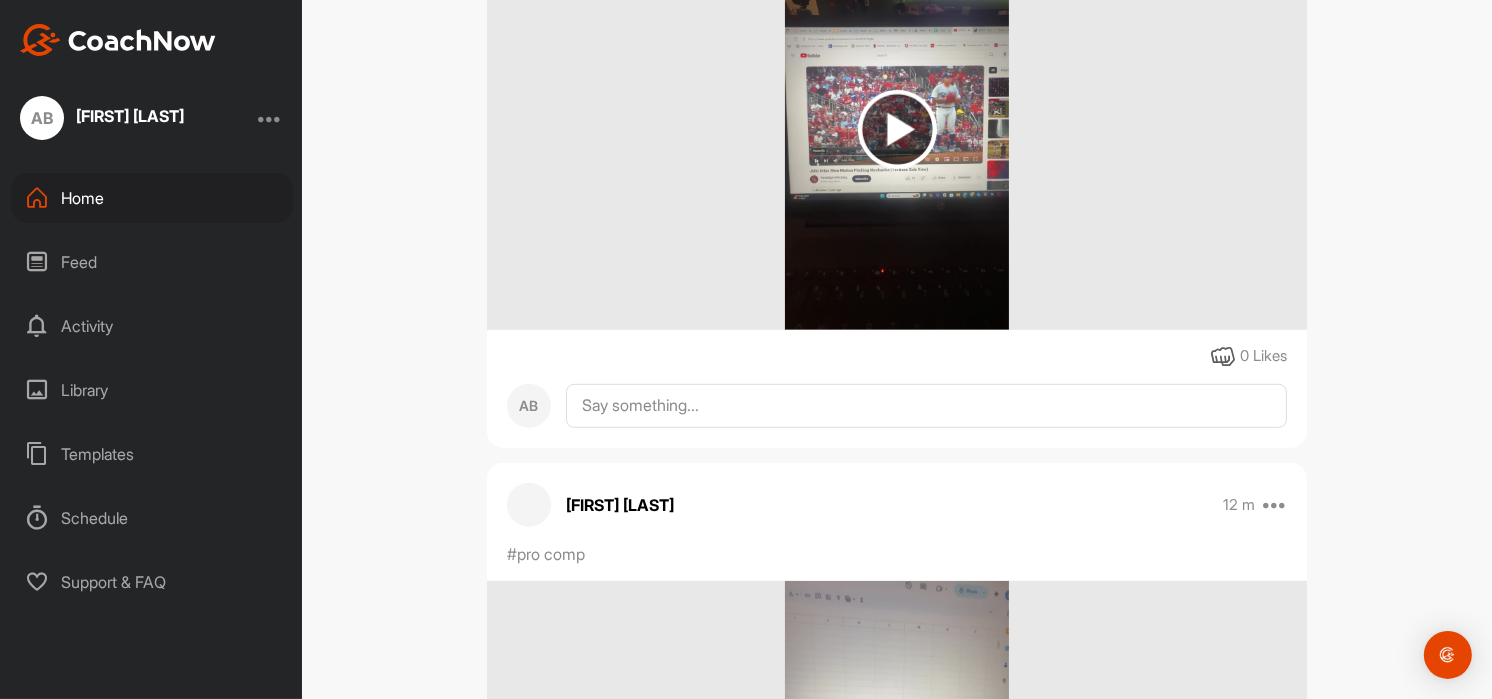 scroll, scrollTop: 1000, scrollLeft: 0, axis: vertical 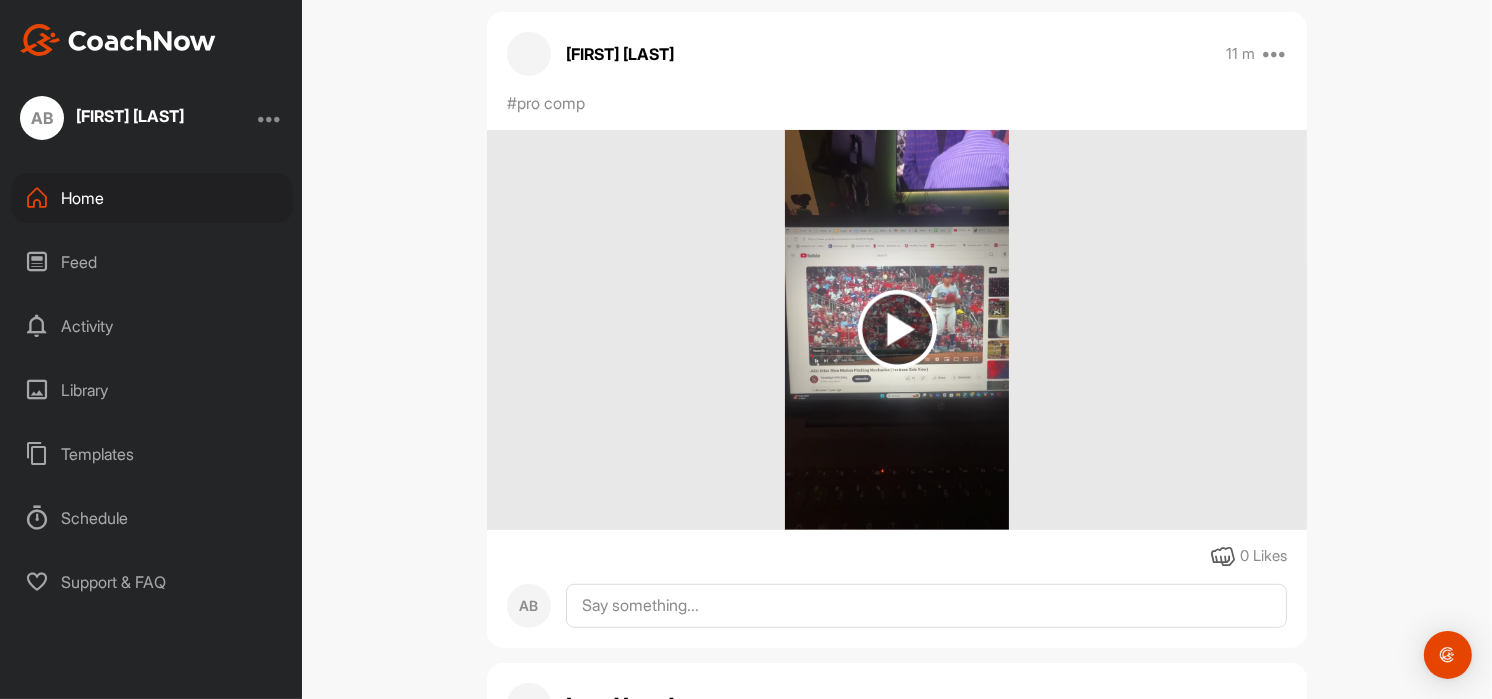 click at bounding box center [897, 329] 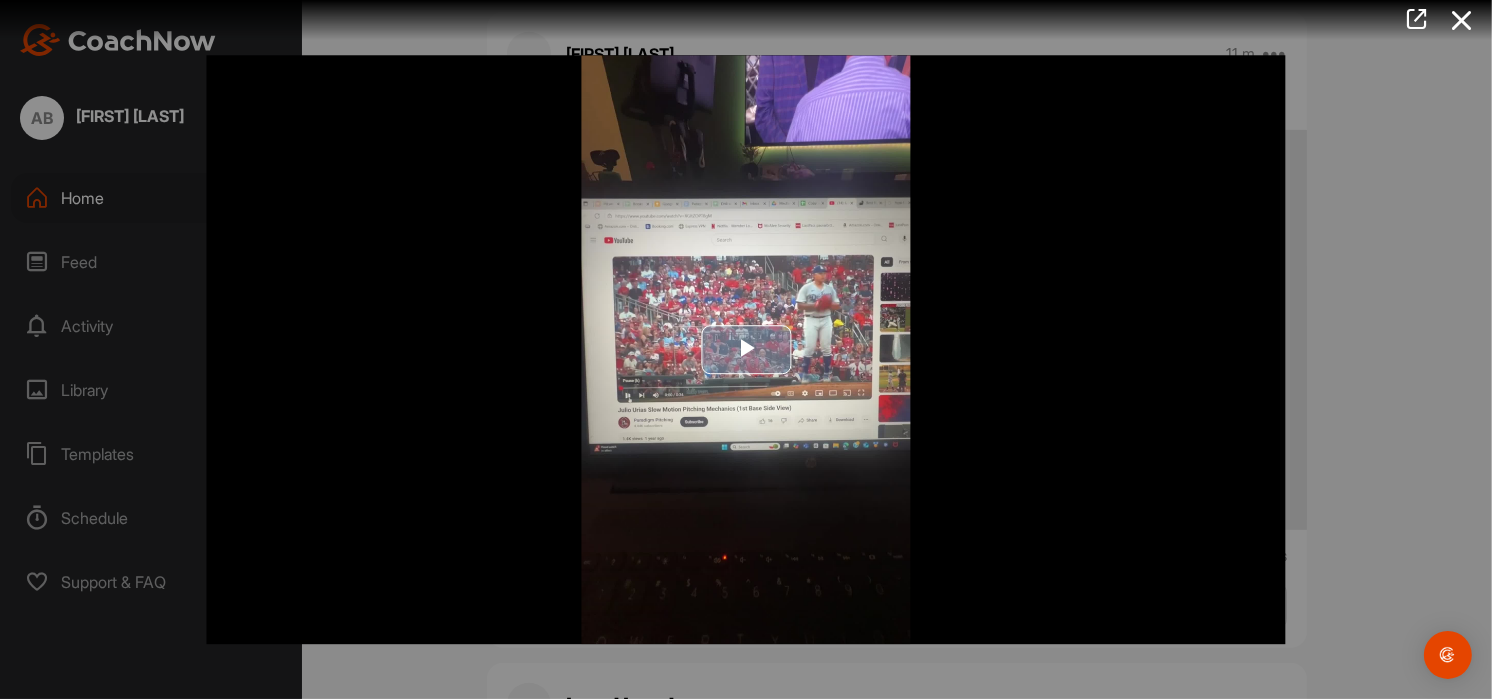 click at bounding box center [746, 350] 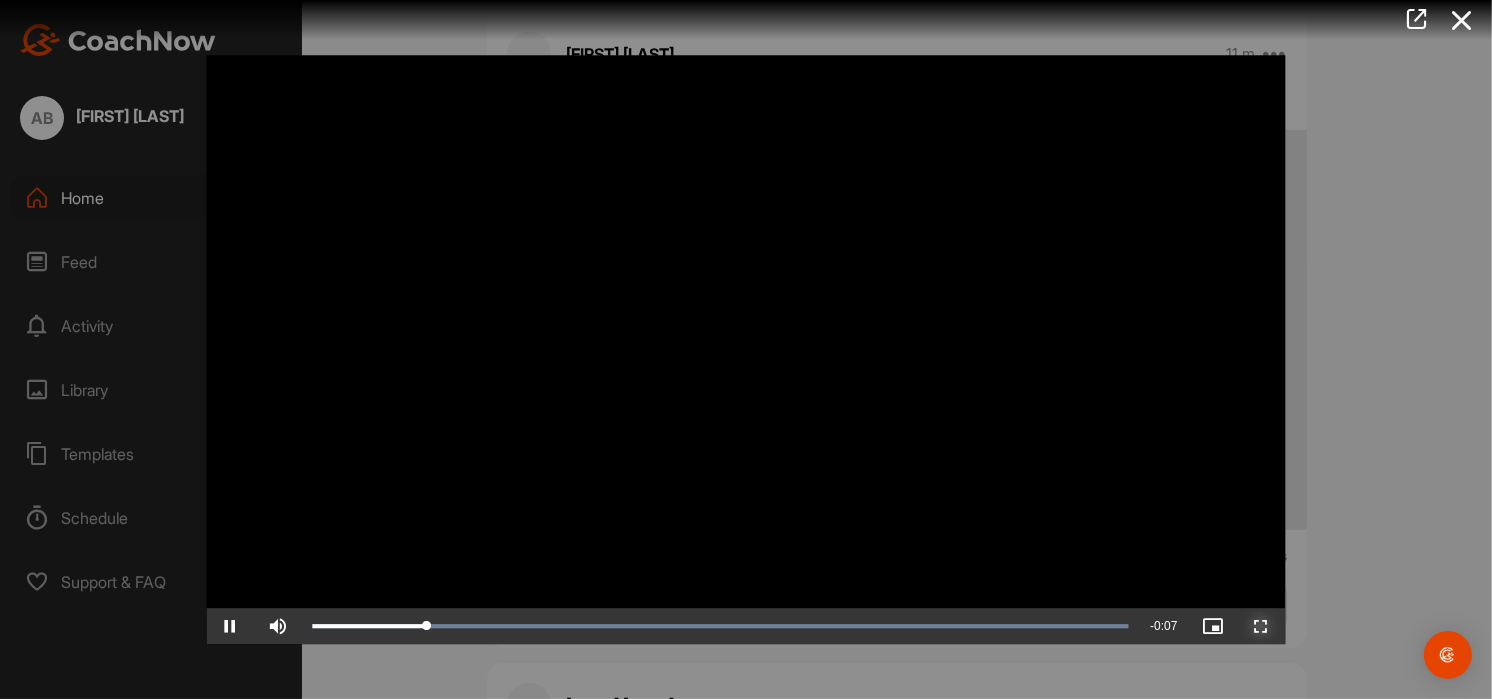 click at bounding box center (1262, 626) 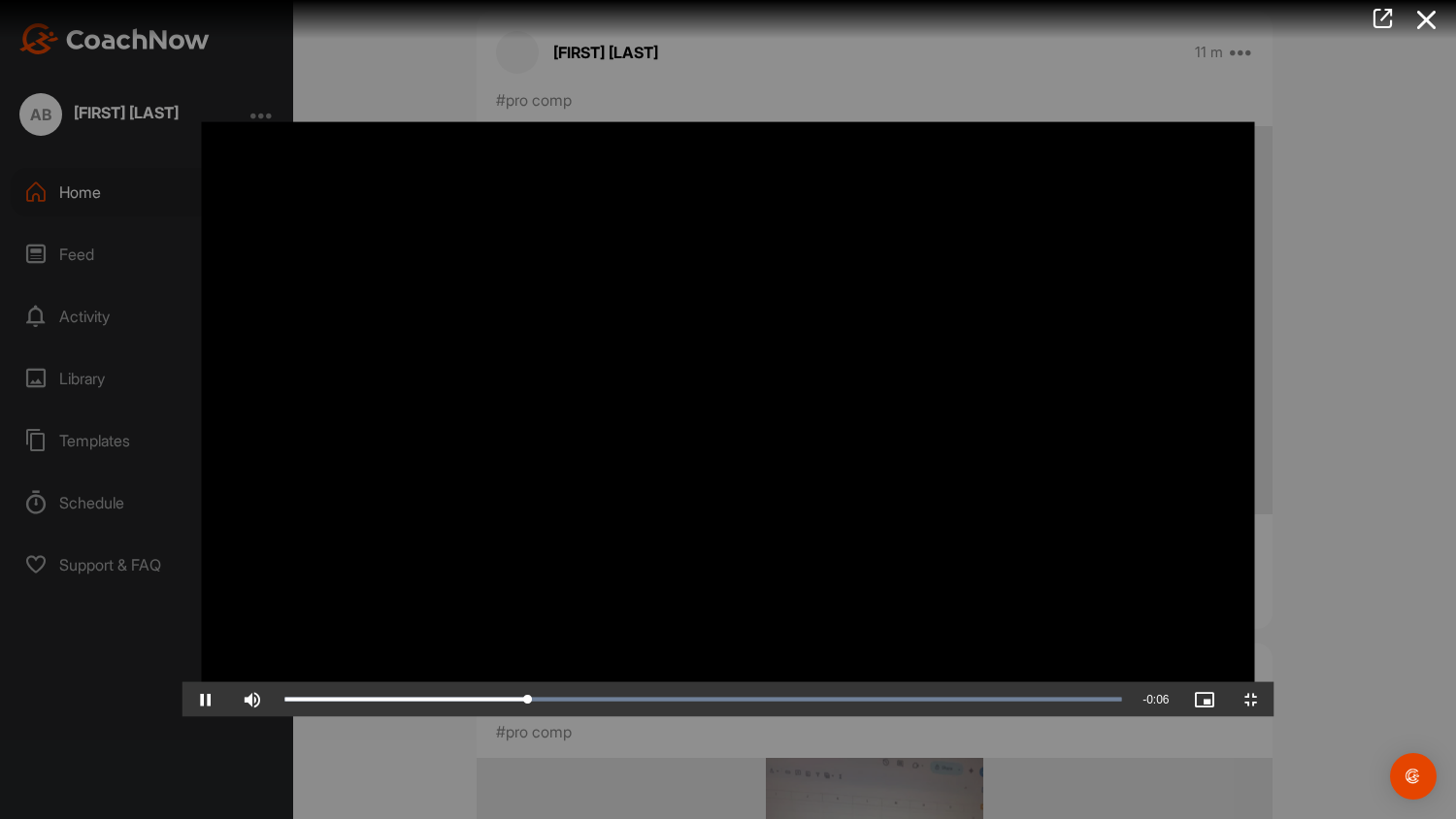 click at bounding box center (728, 410) 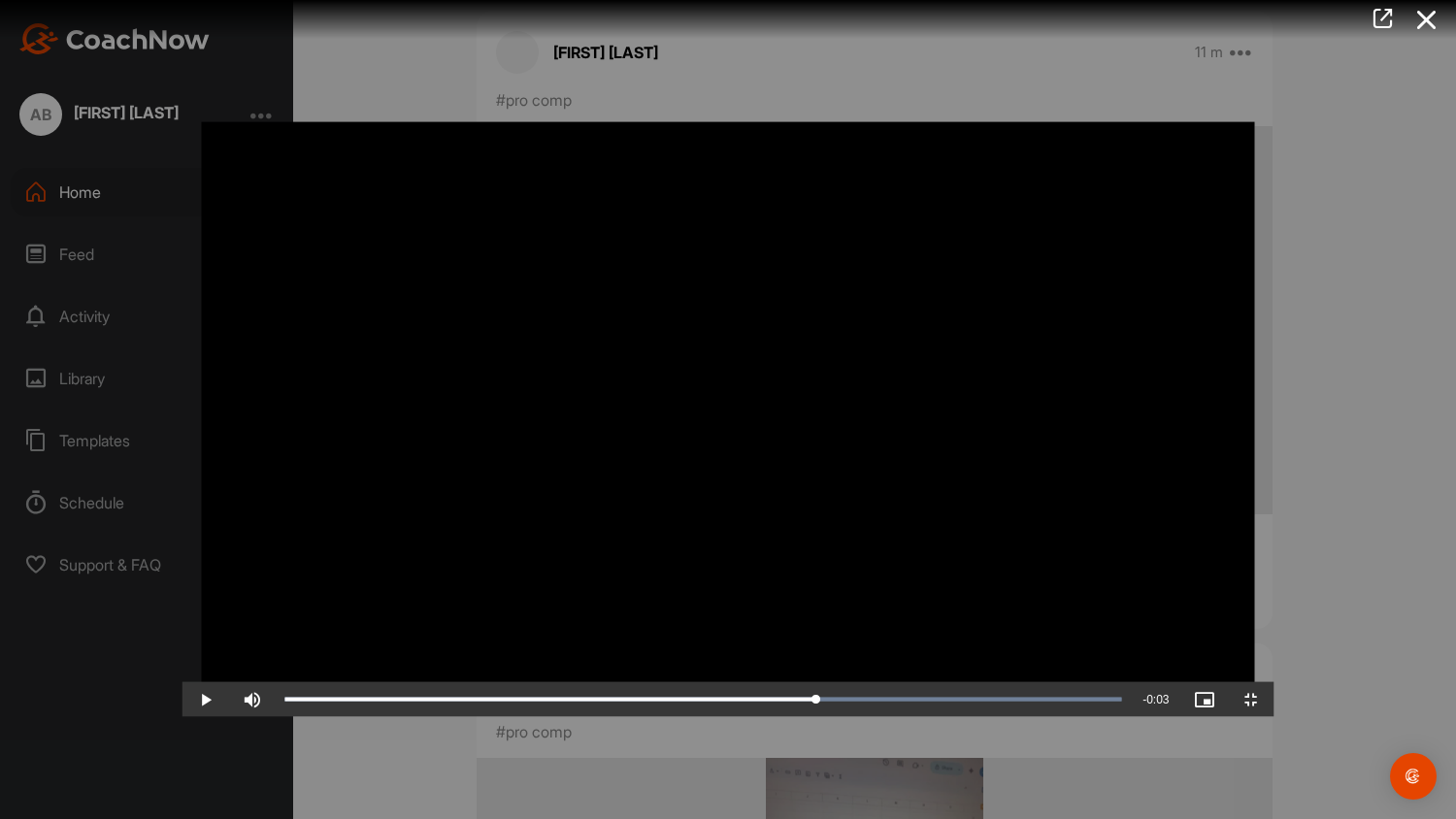 drag, startPoint x: 464, startPoint y: 803, endPoint x: 853, endPoint y: 616, distance: 431.61325 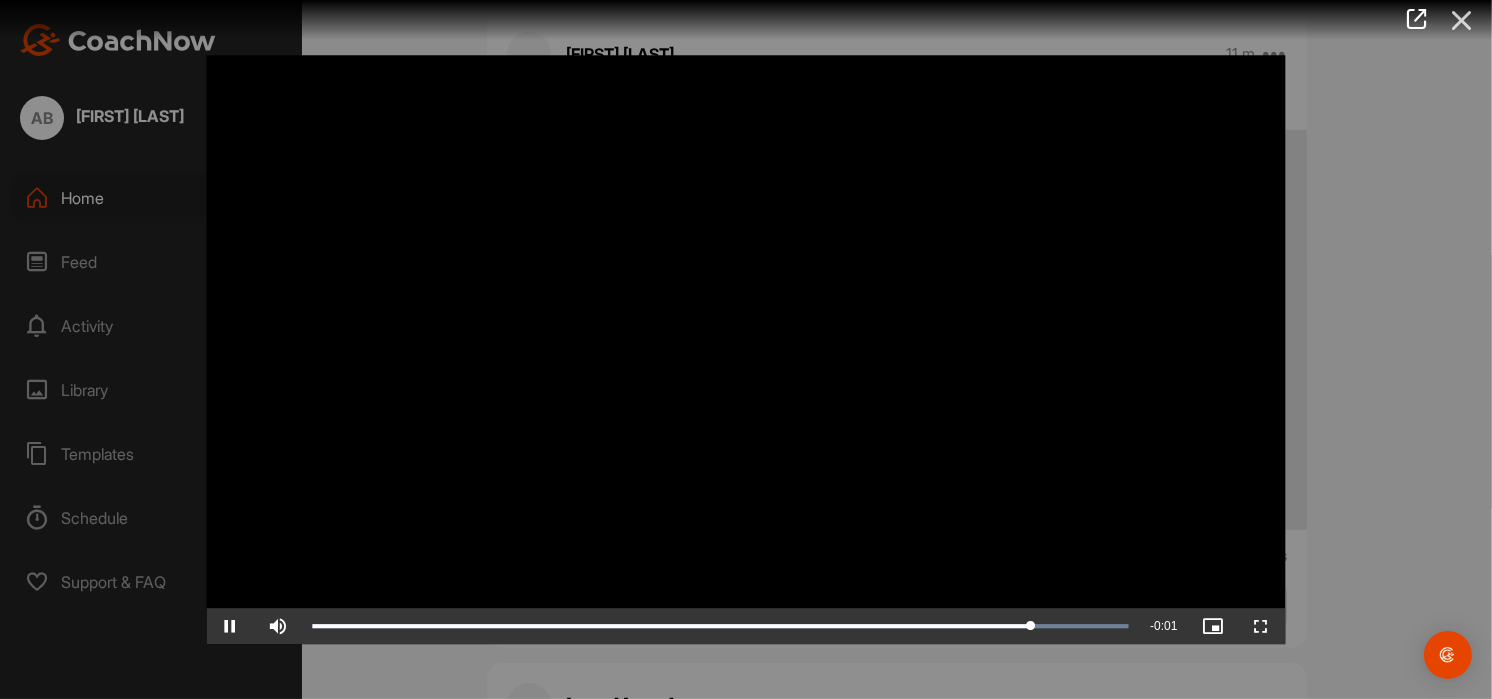 click at bounding box center (1462, 20) 